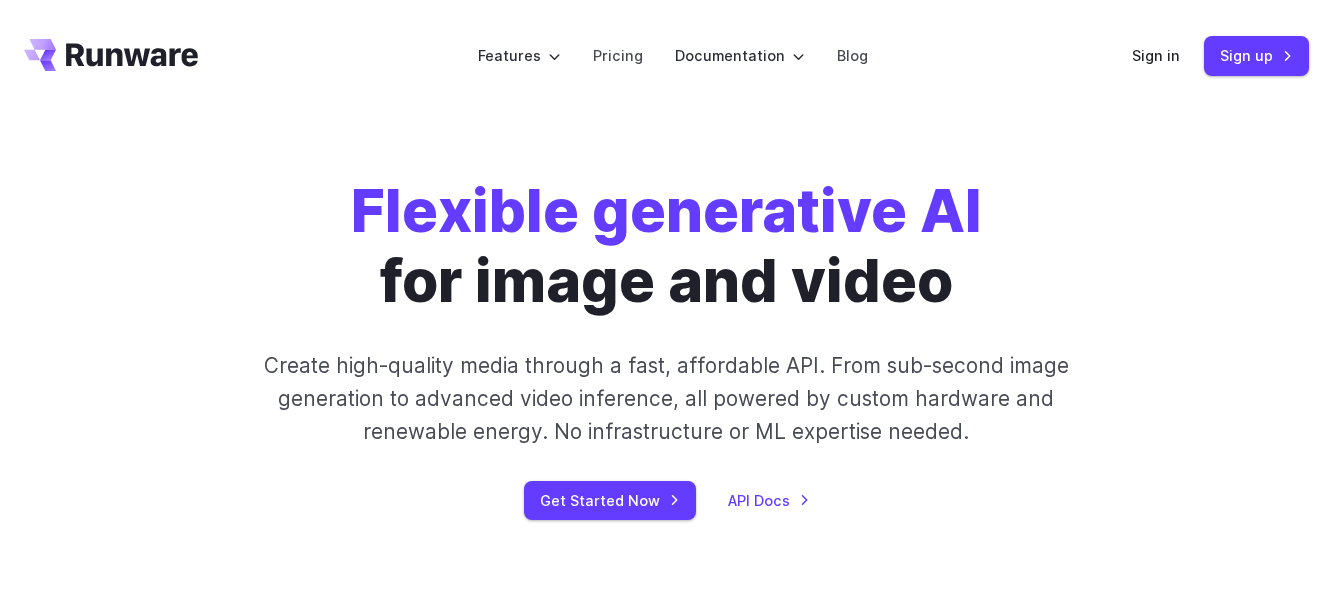 scroll, scrollTop: 0, scrollLeft: 0, axis: both 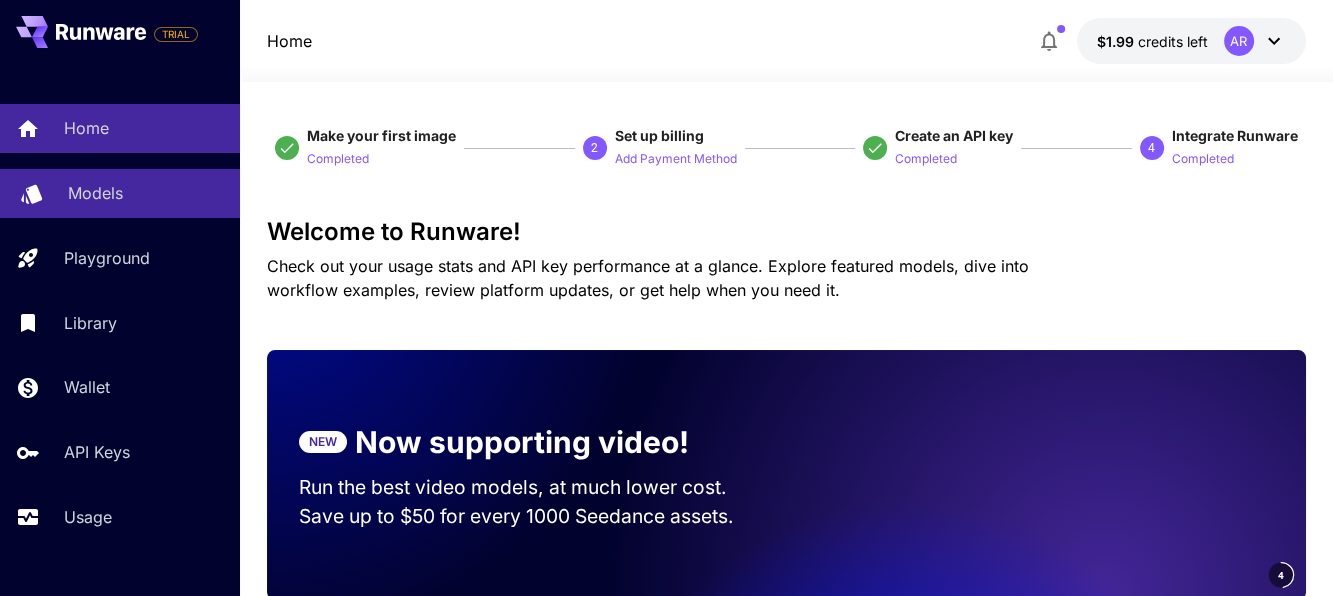 click on "Models" at bounding box center (120, 193) 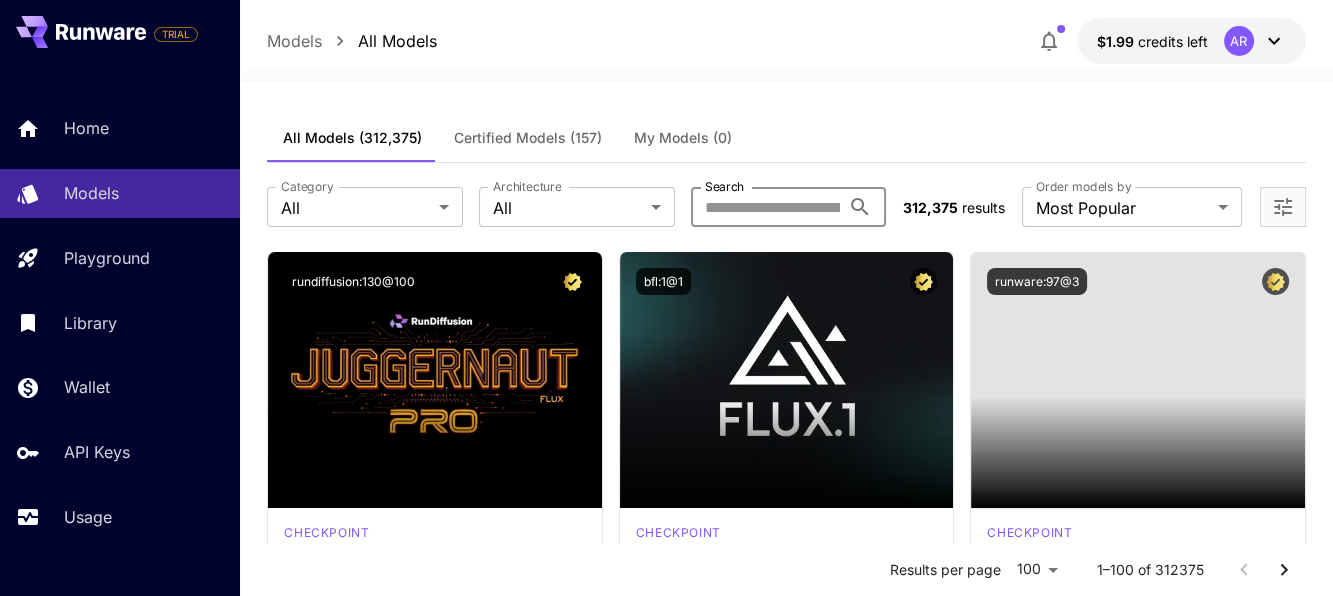 click on "Search" at bounding box center [766, 207] 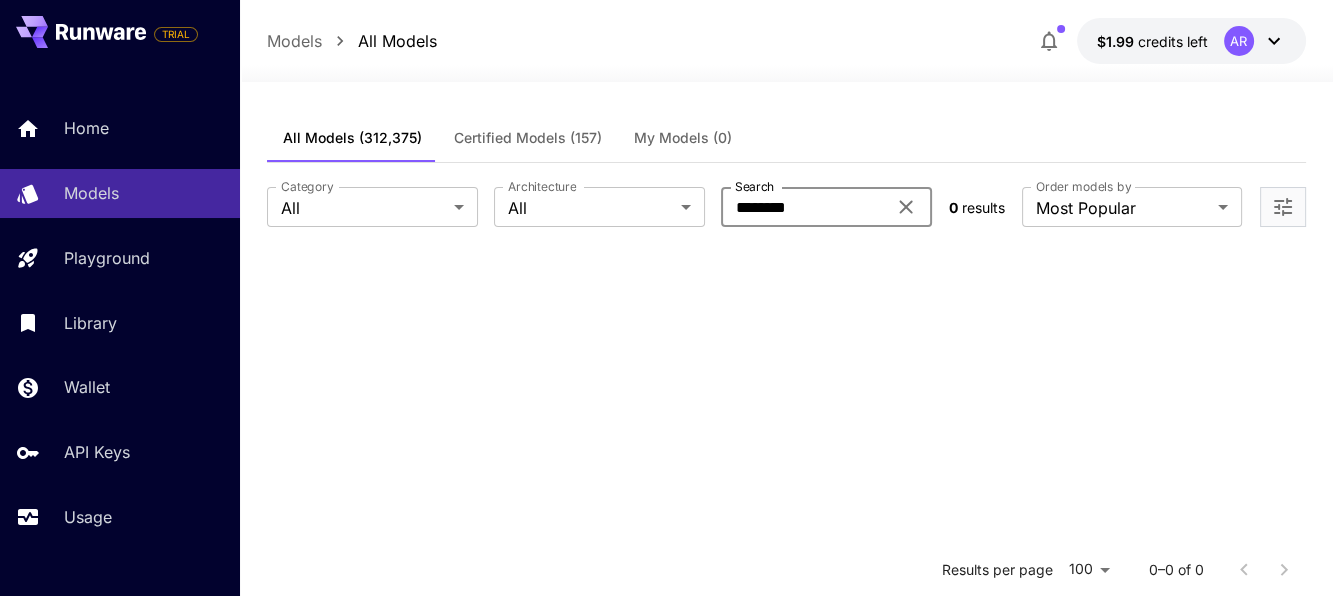 drag, startPoint x: 824, startPoint y: 210, endPoint x: 723, endPoint y: 217, distance: 101.24229 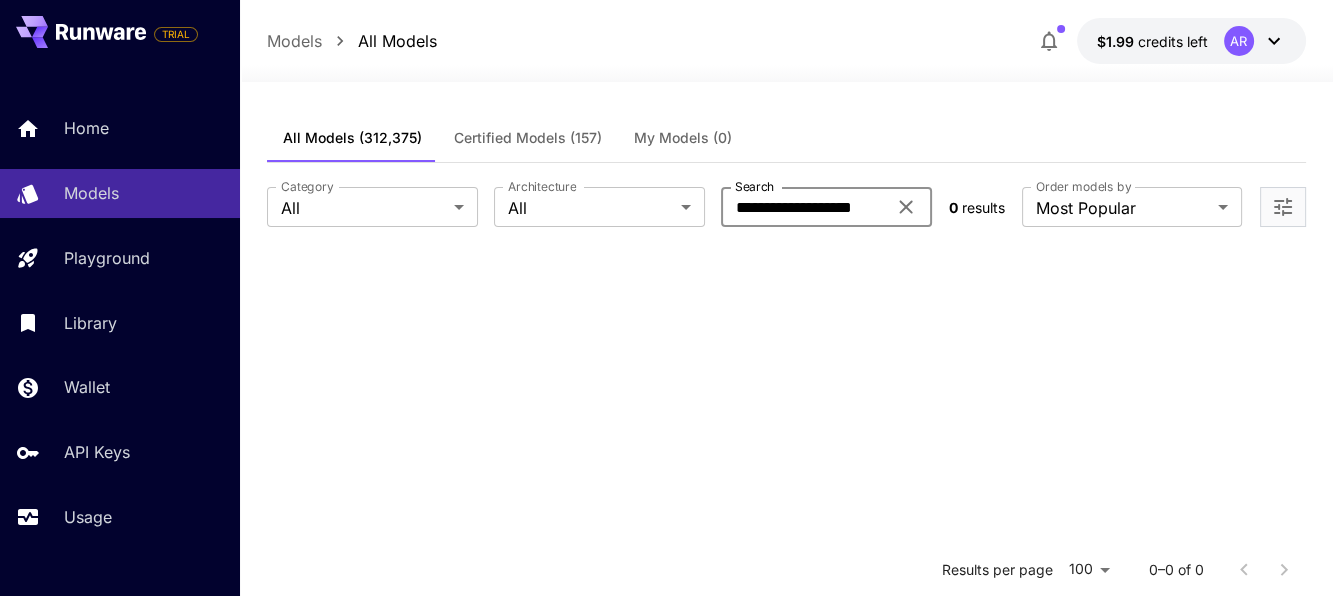 scroll, scrollTop: 0, scrollLeft: 14, axis: horizontal 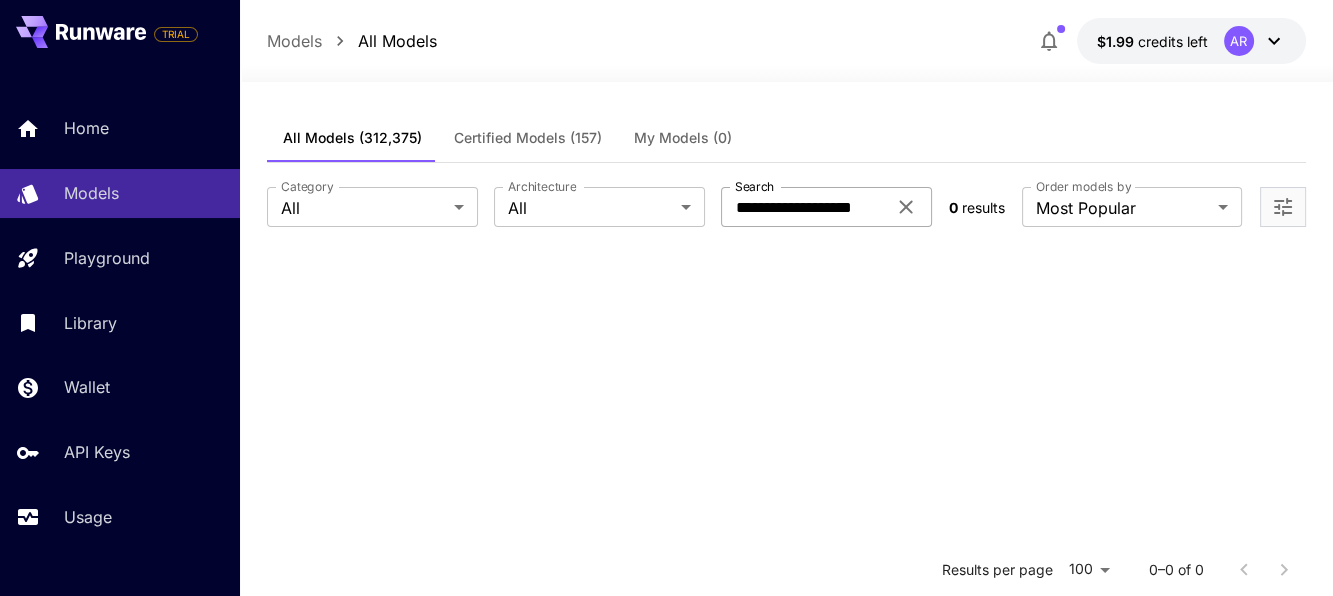 click 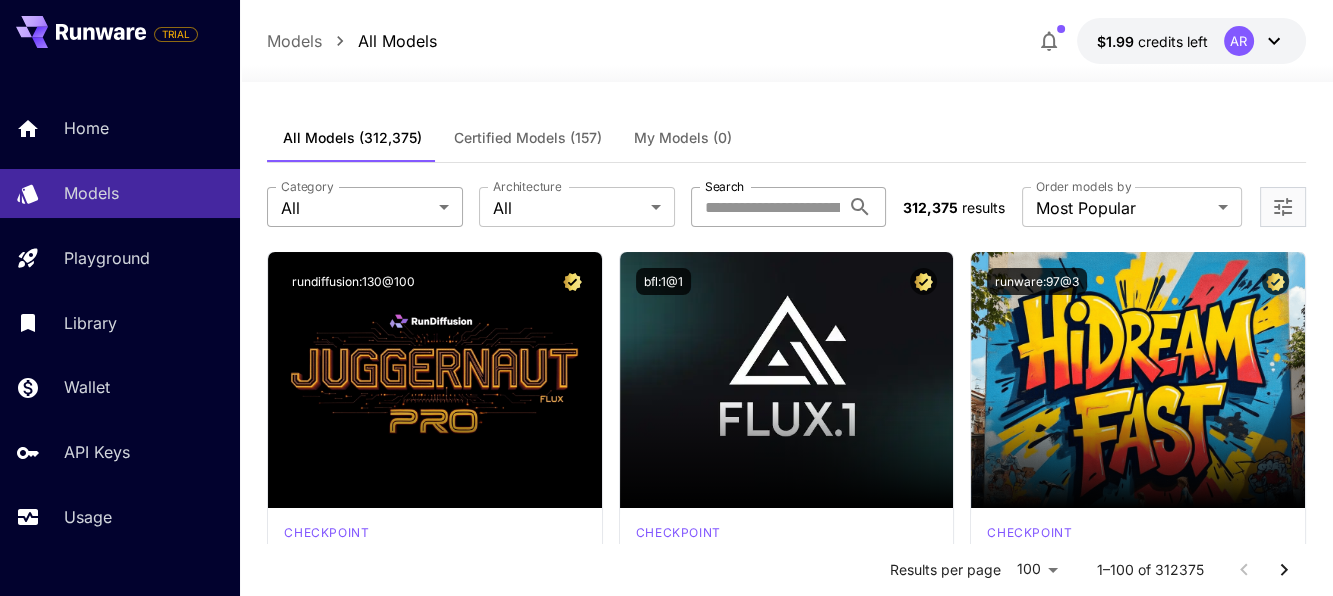 click on "**********" at bounding box center [666, 13225] 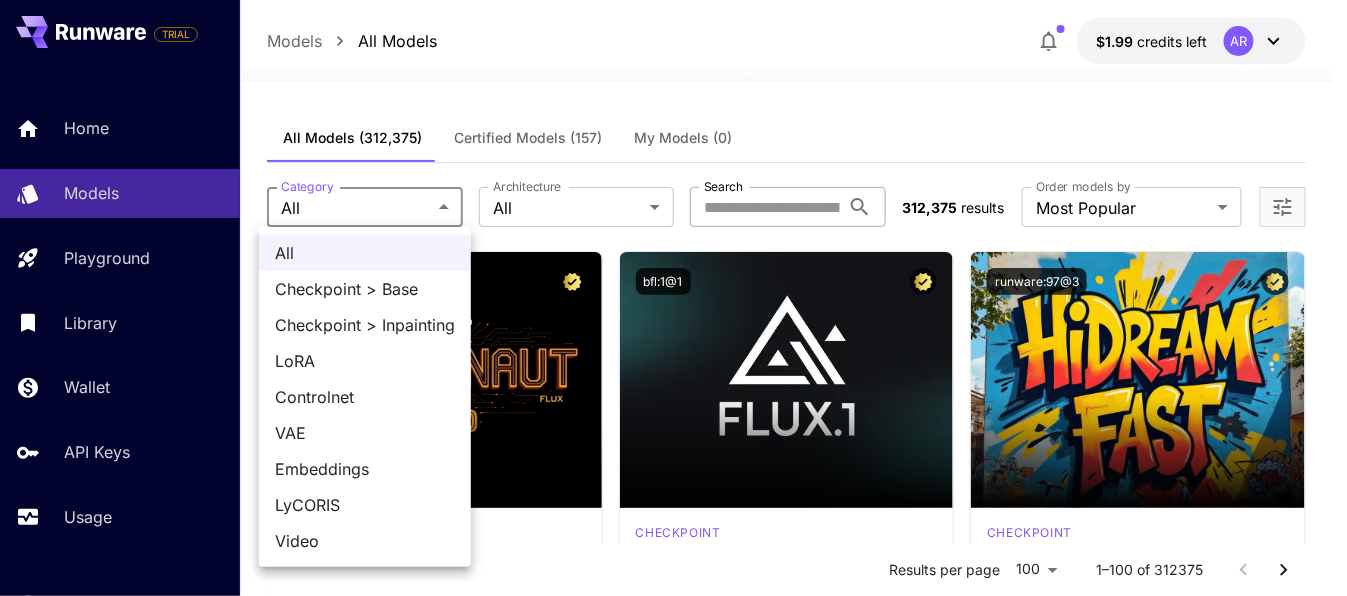 click at bounding box center (673, 298) 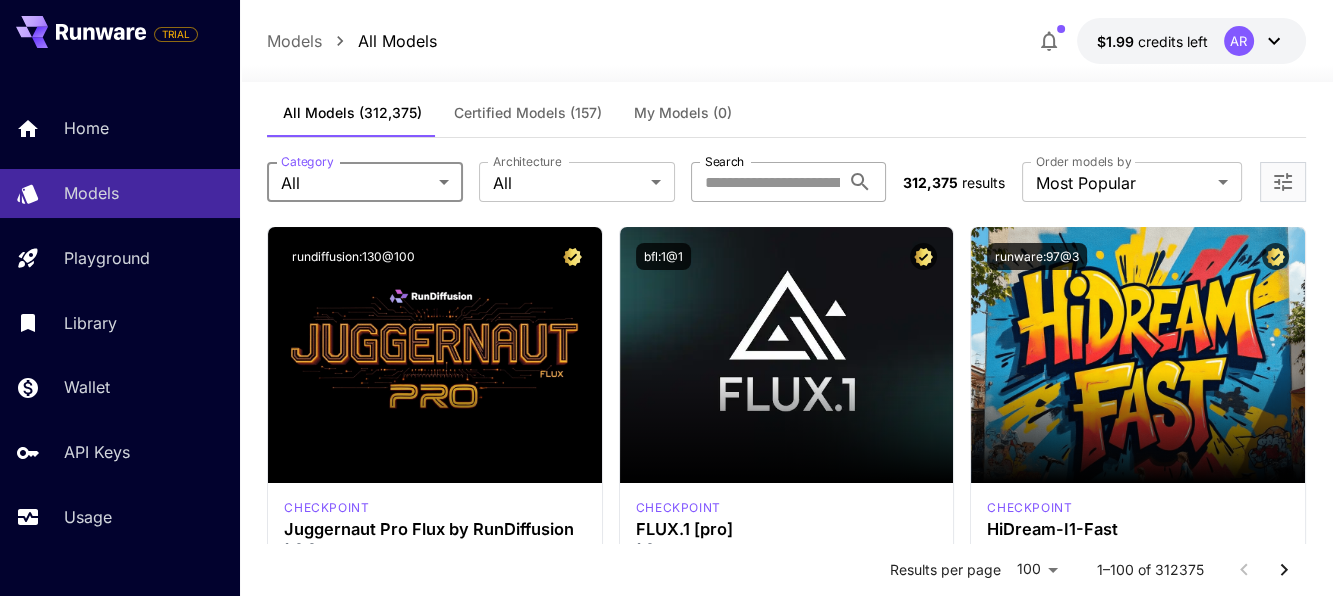 scroll, scrollTop: 0, scrollLeft: 0, axis: both 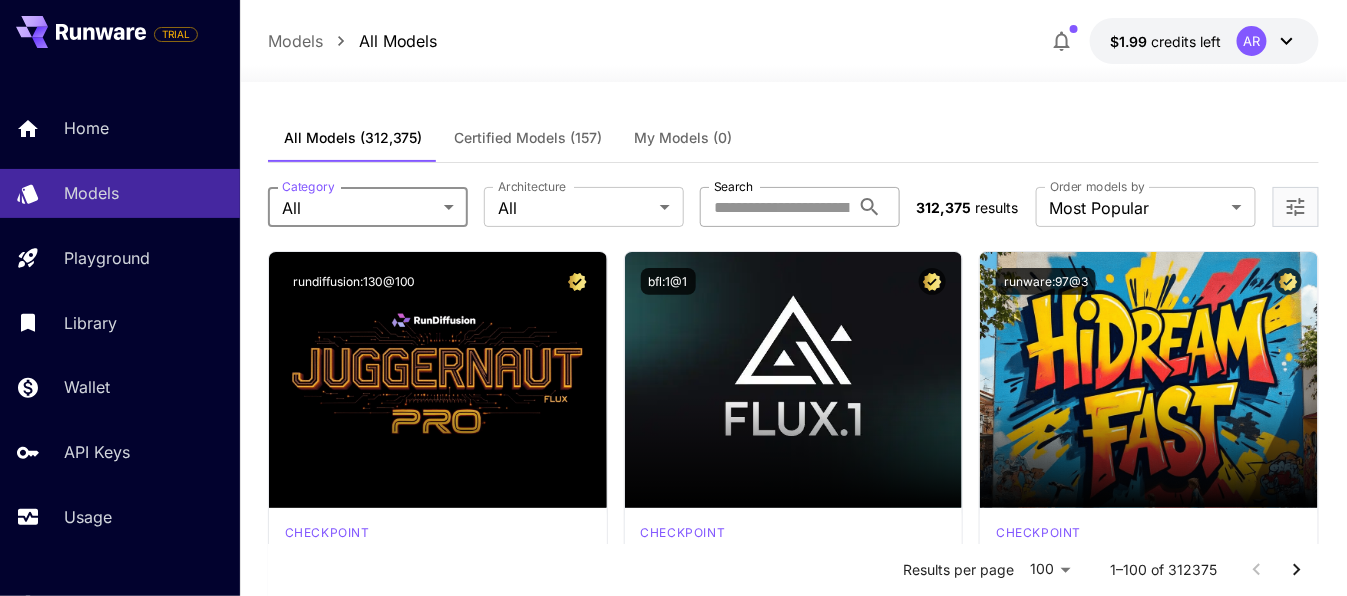 click on "**********" at bounding box center [673, 12406] 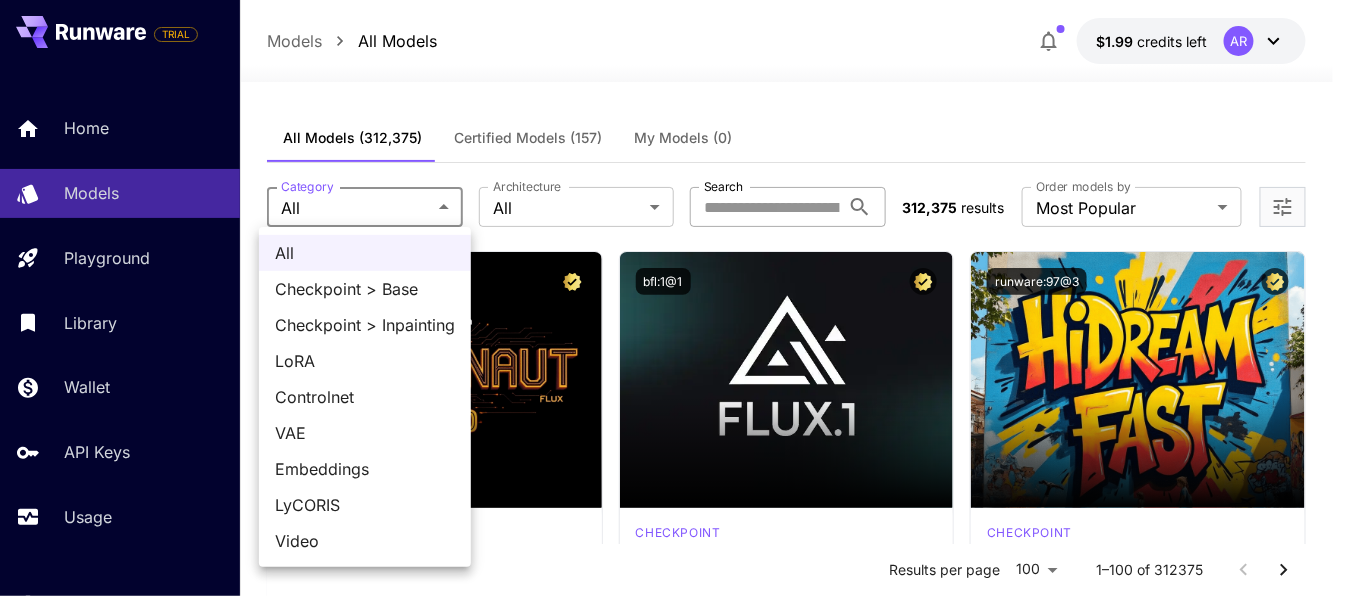 type 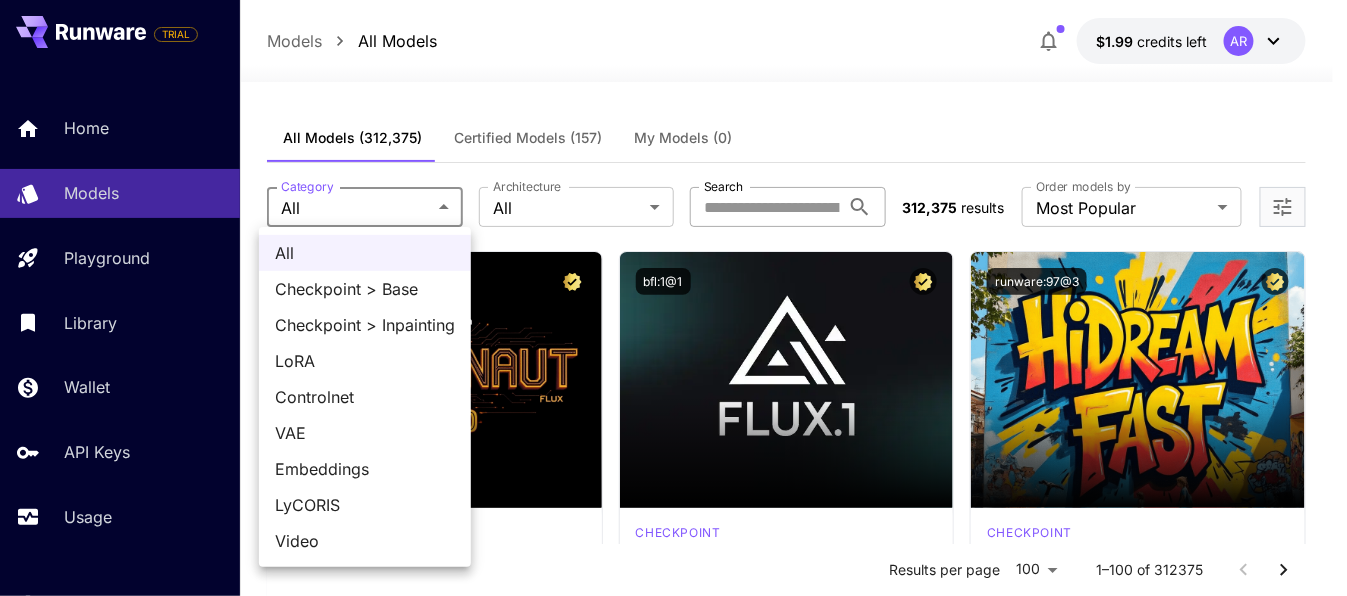 click on "Controlnet" at bounding box center [365, 397] 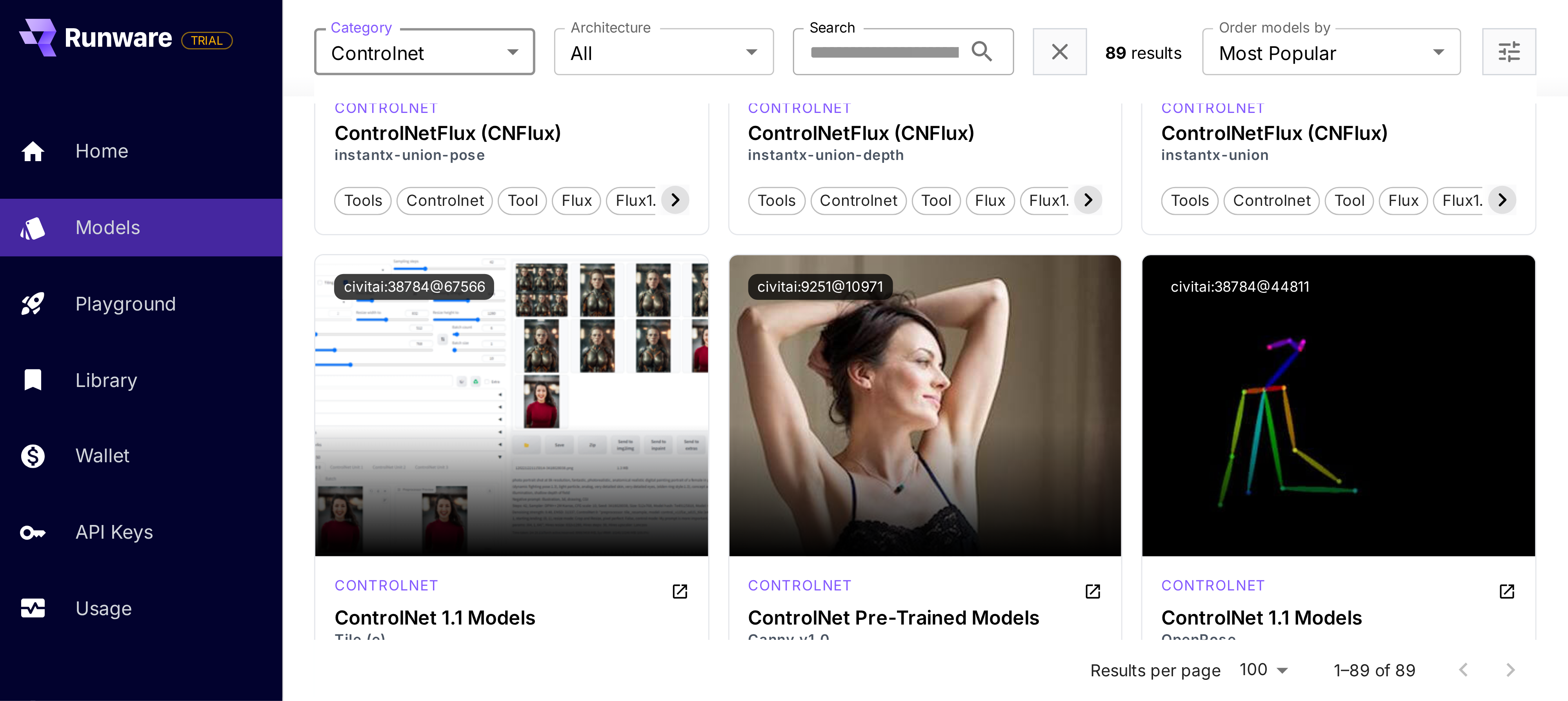scroll, scrollTop: 0, scrollLeft: 0, axis: both 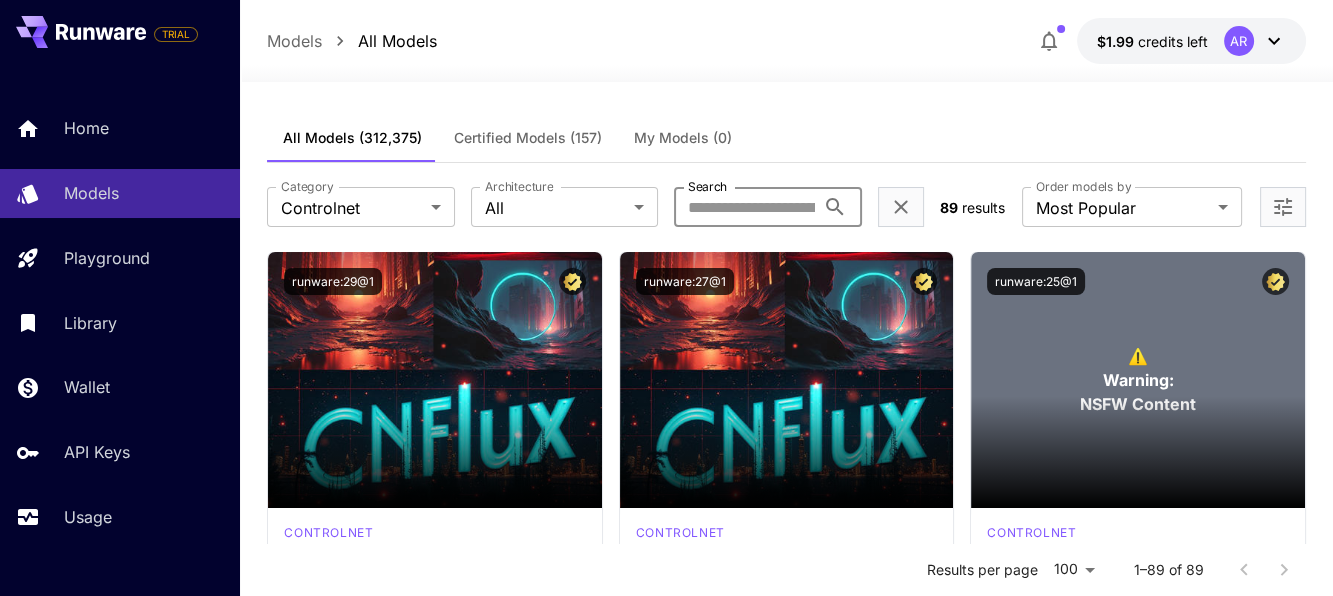 click on "Search" at bounding box center (744, 207) 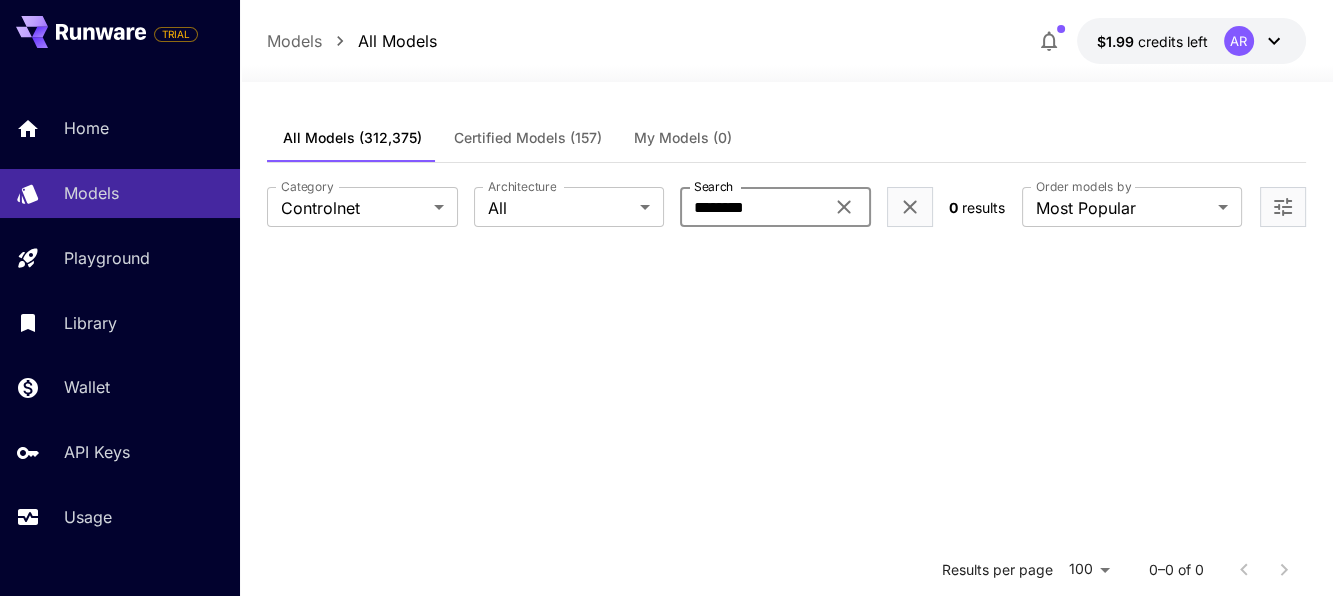 type on "********" 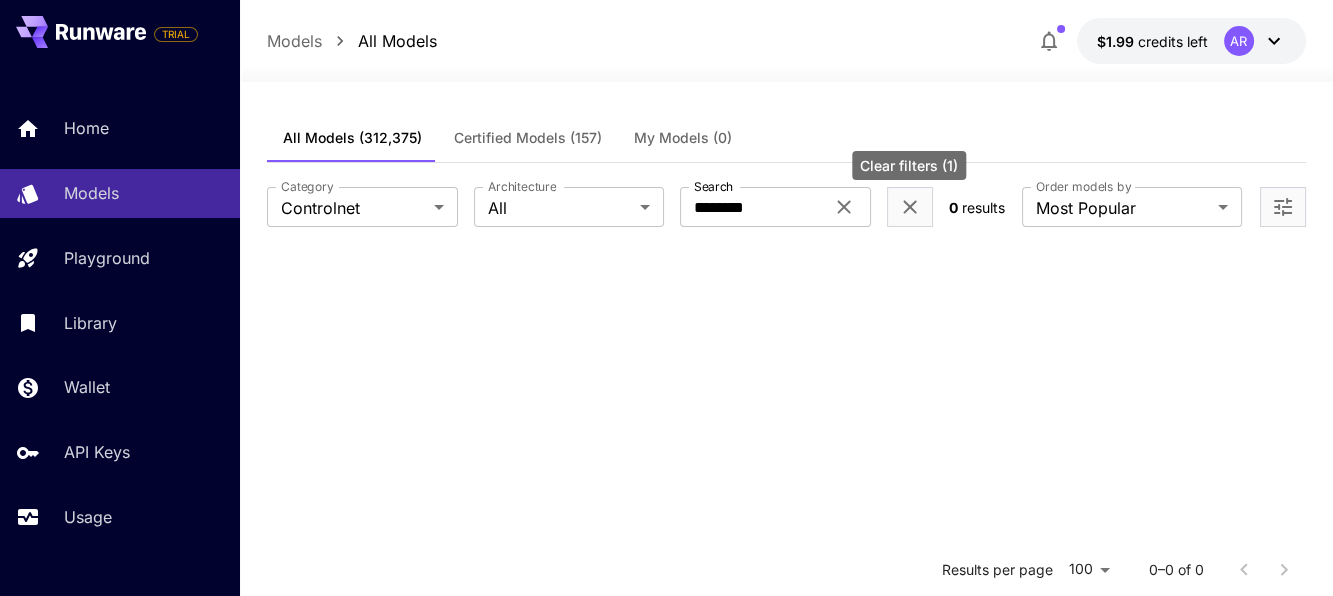 click 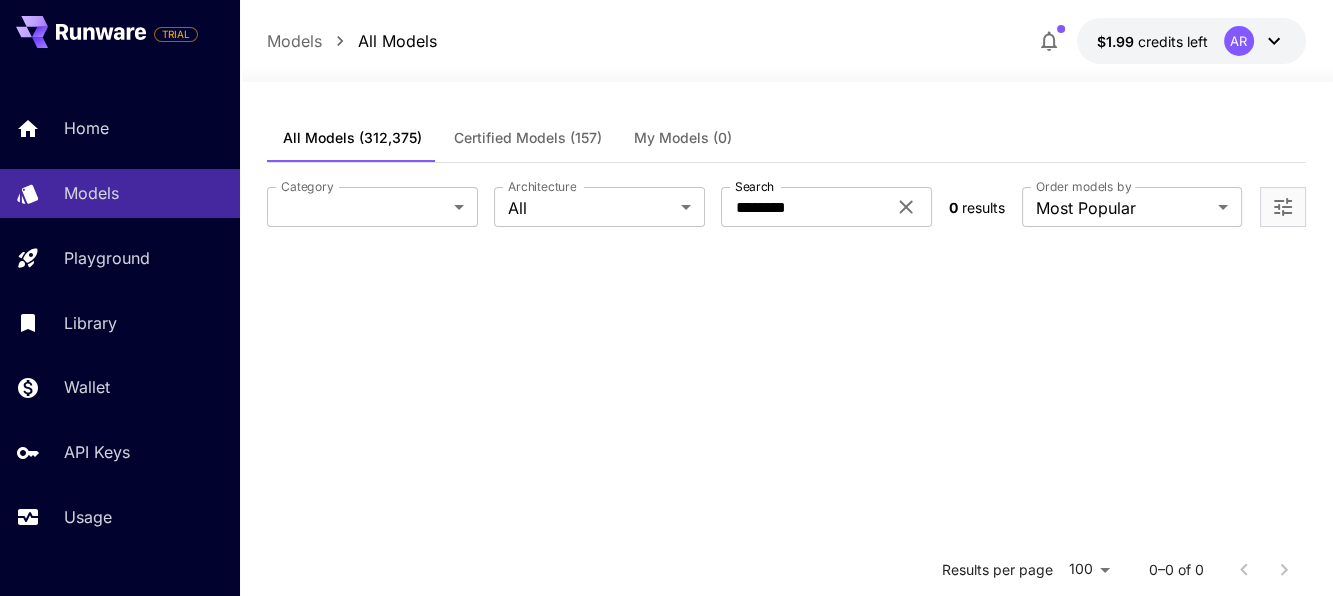 click 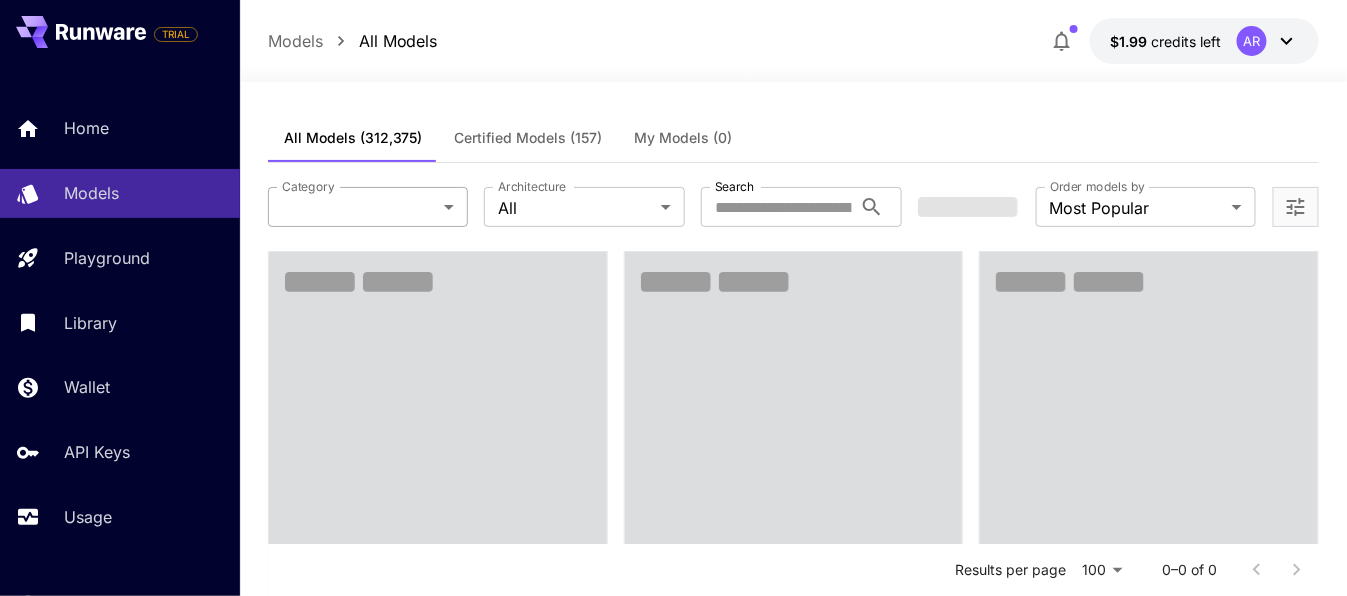 click on "**********" at bounding box center (673, 2059) 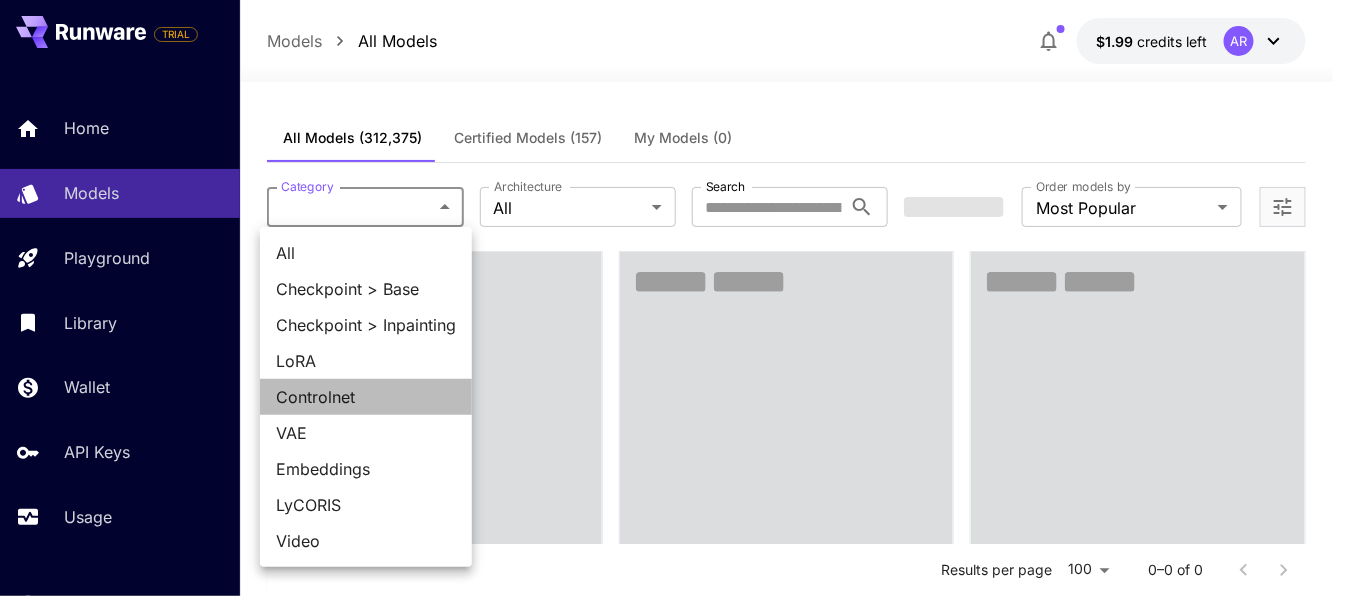 click on "Controlnet" at bounding box center (366, 397) 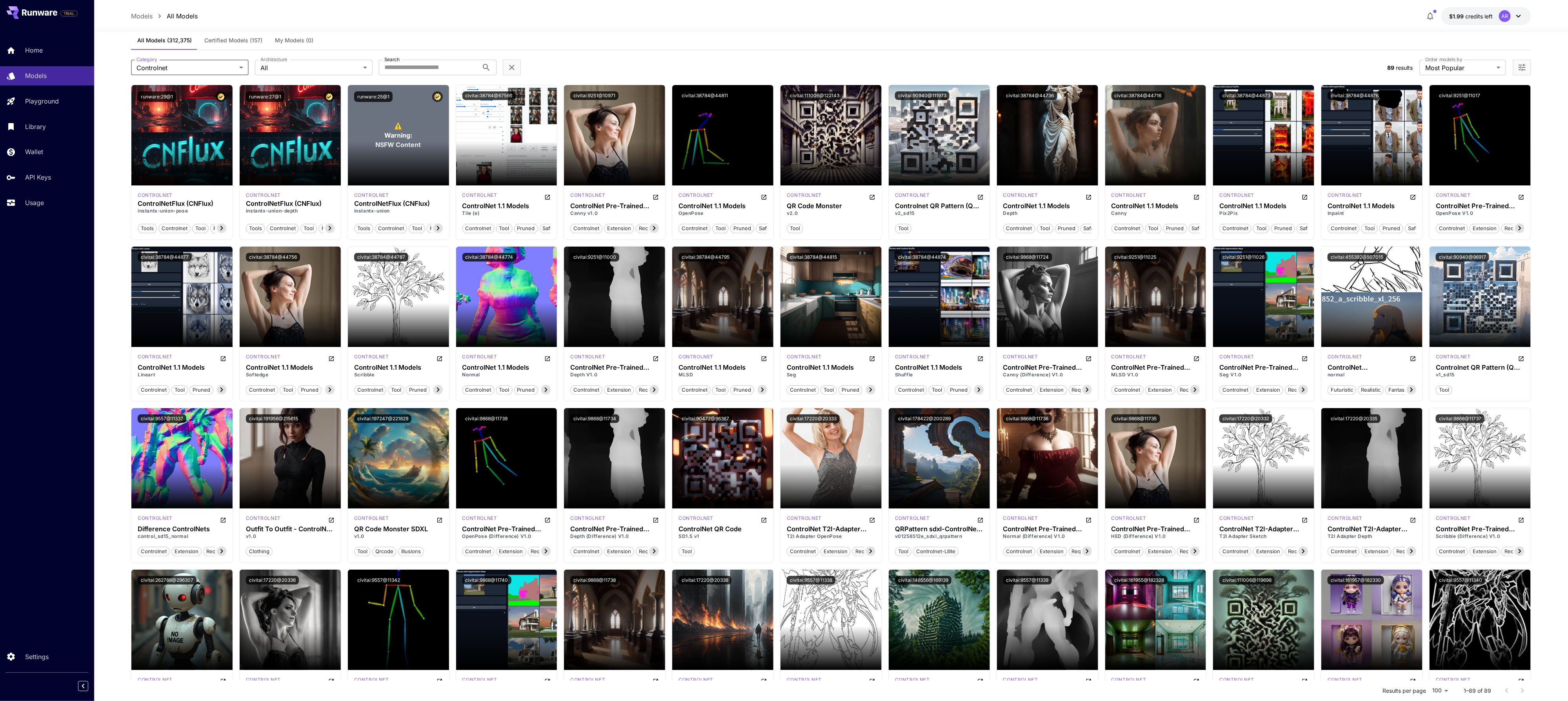 scroll, scrollTop: 15, scrollLeft: 0, axis: vertical 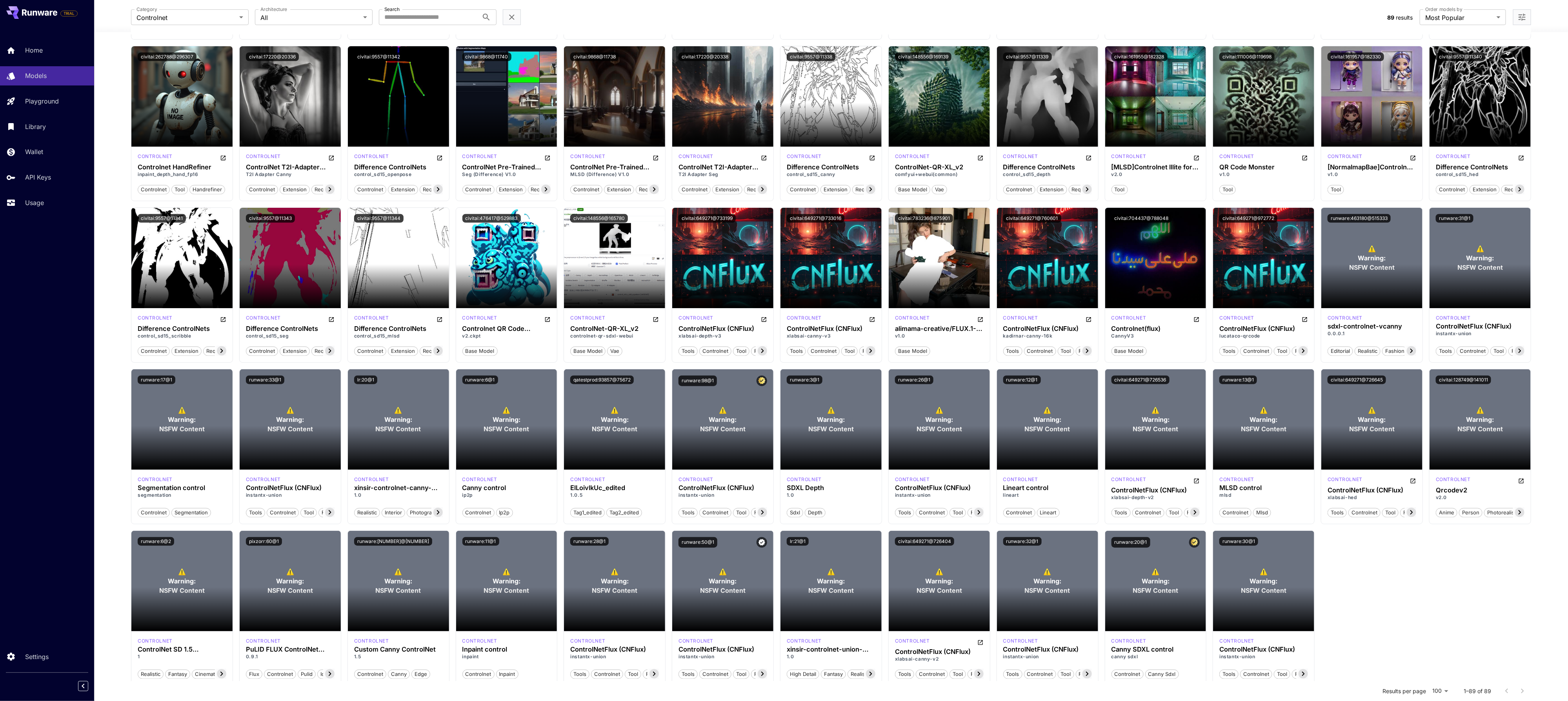 click on "Launch in Playground runware:[NUMBER]@[NUMBER]                             controlnet ControlNetFlux (CNFlux) instantx-union-pose tools controlnet tool flux flux1.d cnflux Launch in Playground runware:[NUMBER]@[NUMBER]                             controlnet ControlNetFlux (CNFlux) instantx-union-depth tools controlnet tool flux flux1.d cnflux ⚠️ Warning: NSFW Content Launch in Playground runware:[NUMBER]@[NUMBER]                             controlnet ControlNetFlux (CNFlux) instantx-union tools controlnet tool flux flux1.d cnflux Launch in Playground civitai:[NUMBER]@[NUMBER] controlnet ControlNet 1.1 Models Tile (e) controlnet tool pruned safetensors Launch in Playground civitai:[NUMBER]@[NUMBER] controlnet ControlNet Pre-Trained Models Canny v1.0 controlnet extension required files tool Launch in Playground civitai:[NUMBER]@[NUMBER] controlnet ControlNet 1.1 Models OpenPose controlnet tool pruned safetensors Launch in Playground civitai:[NUMBER]@[NUMBER] controlnet QR Code Monster v2.0 tool Launch in Playground civitai:[NUMBER]@[NUMBER] controlnet v2_sd15 tool Depth" at bounding box center [831, 123] 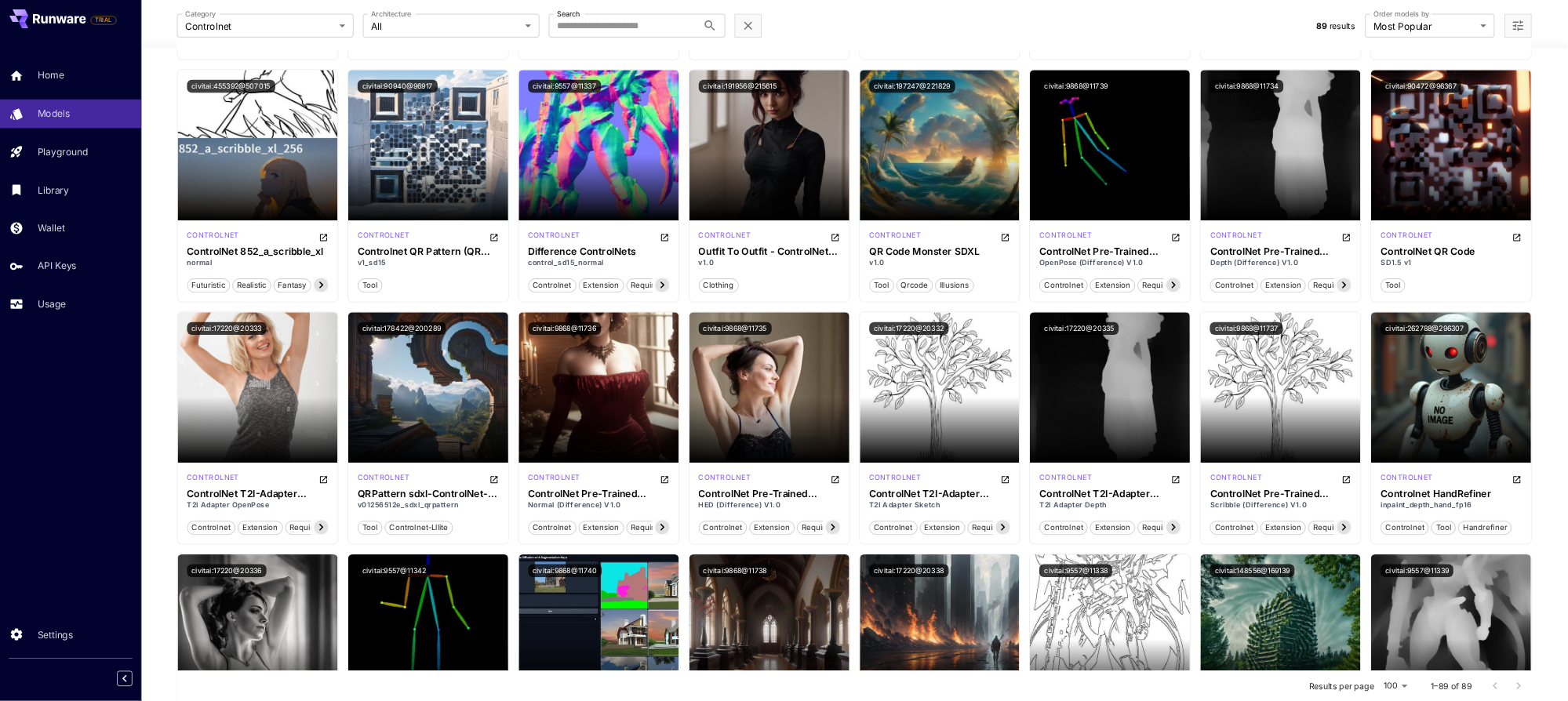 scroll, scrollTop: 1073, scrollLeft: 0, axis: vertical 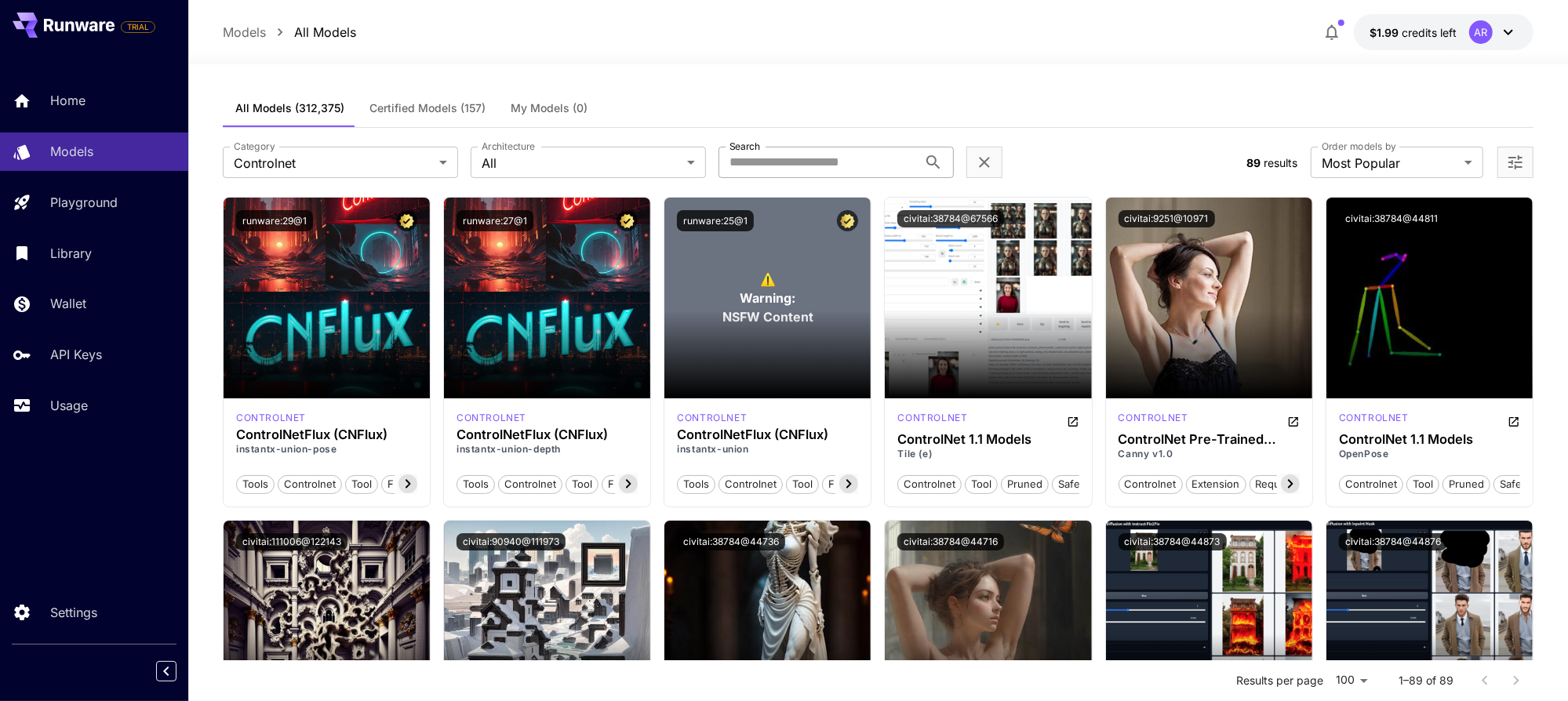 click on "Search" at bounding box center [818, 162] 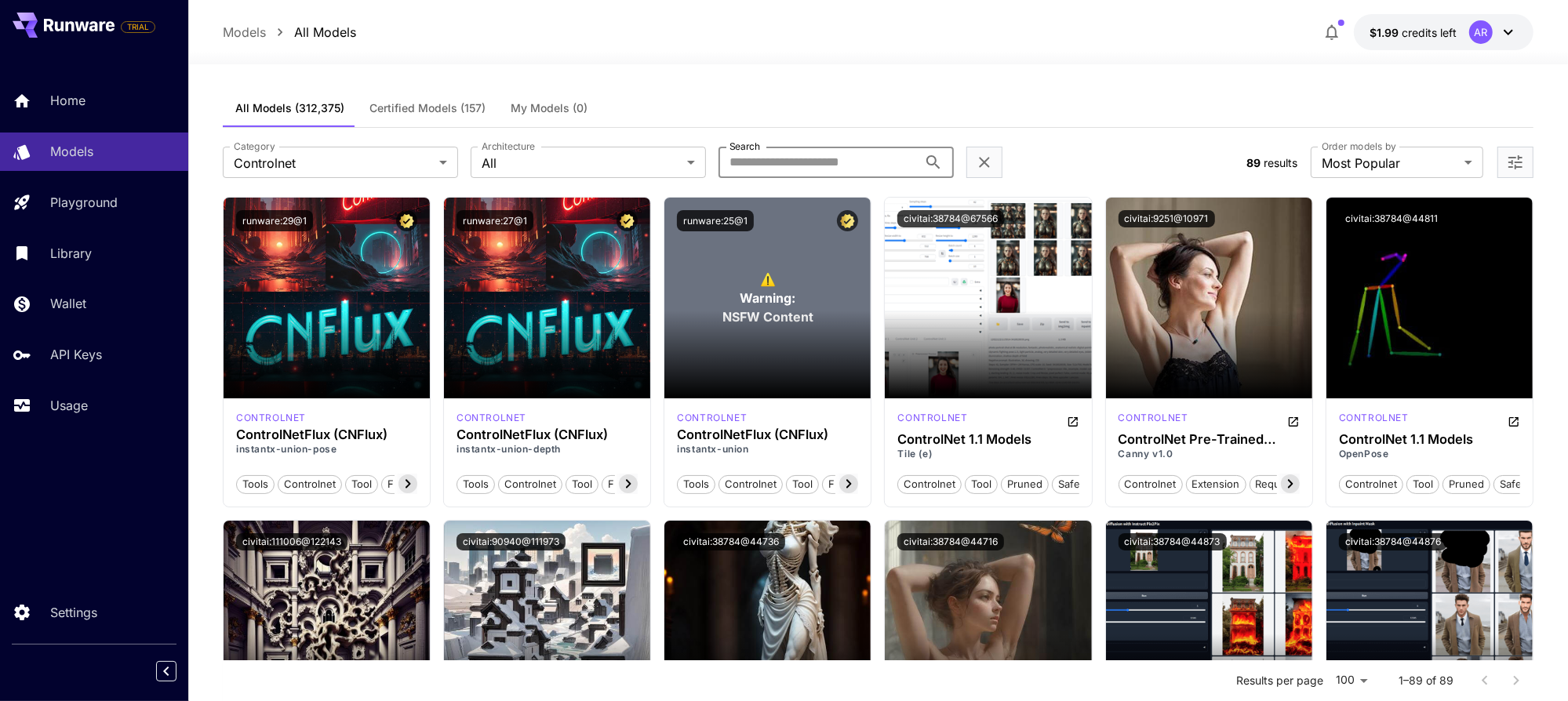 paste on "**********" 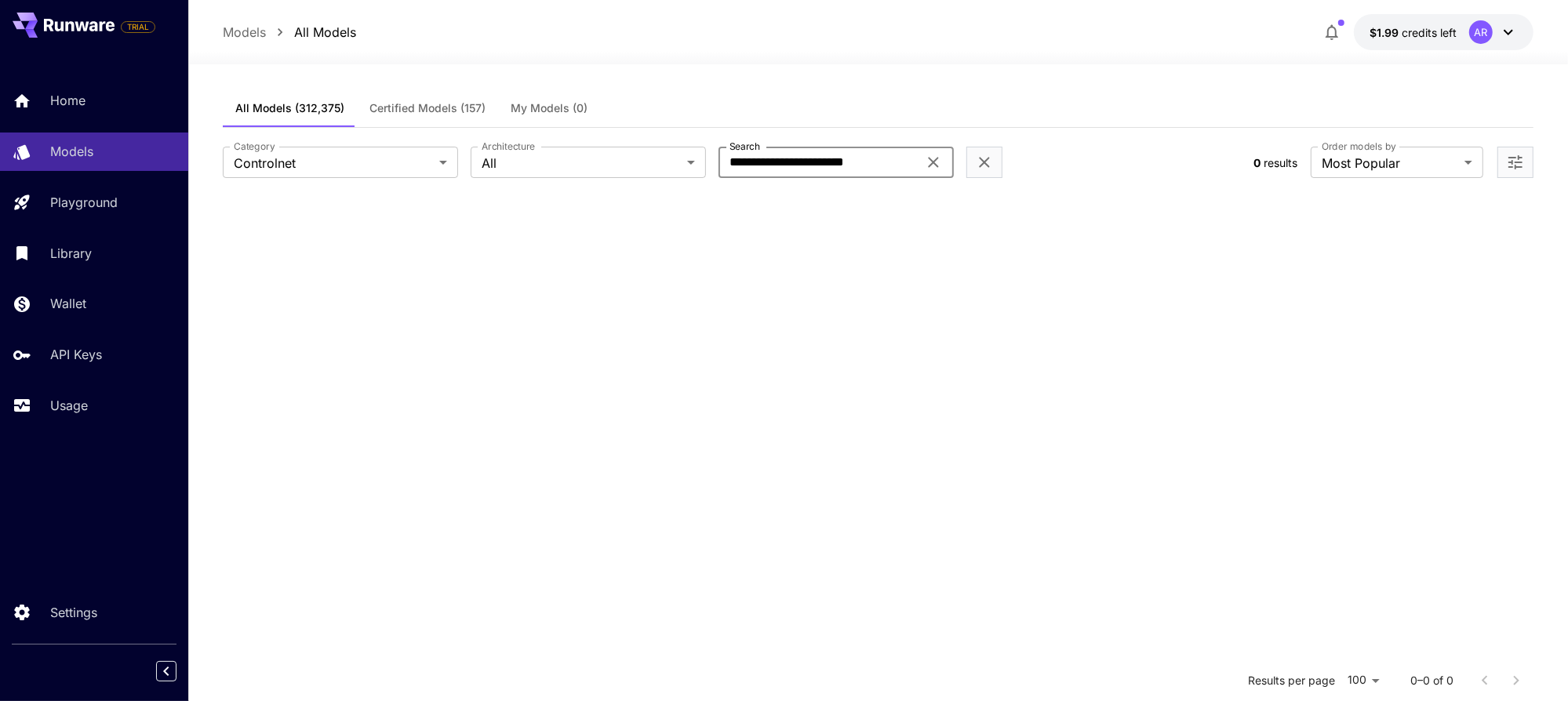 type on "**********" 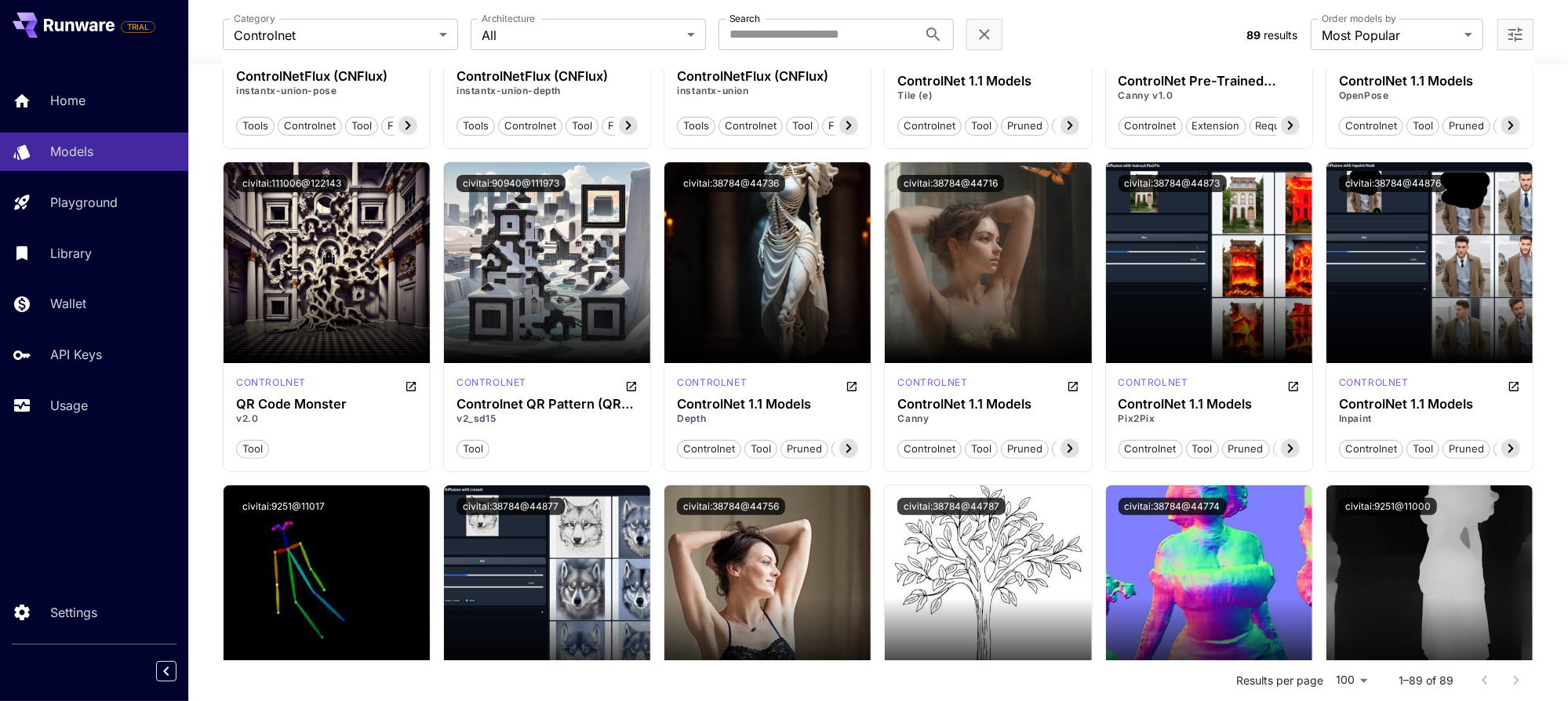 scroll, scrollTop: 472, scrollLeft: 0, axis: vertical 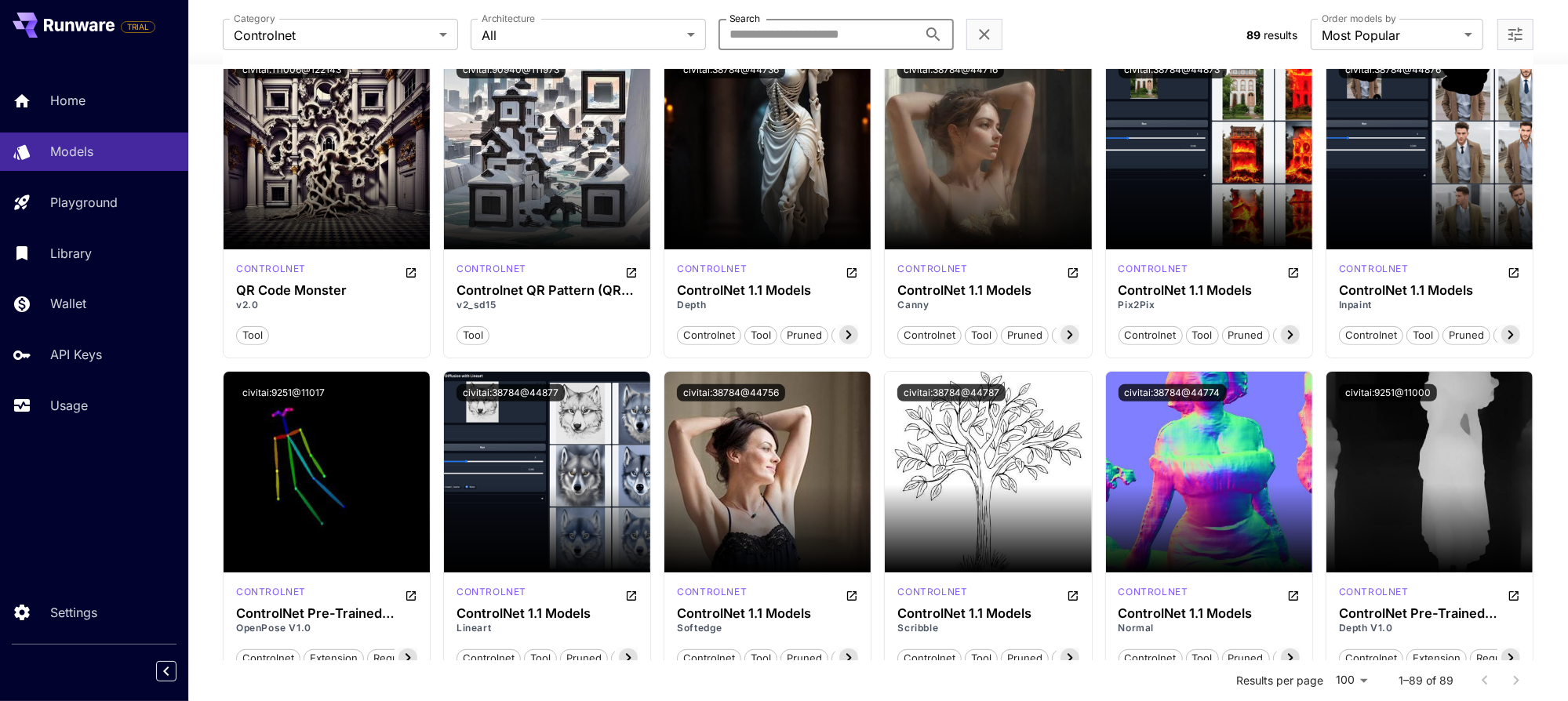 click on "Search" at bounding box center [818, 35] 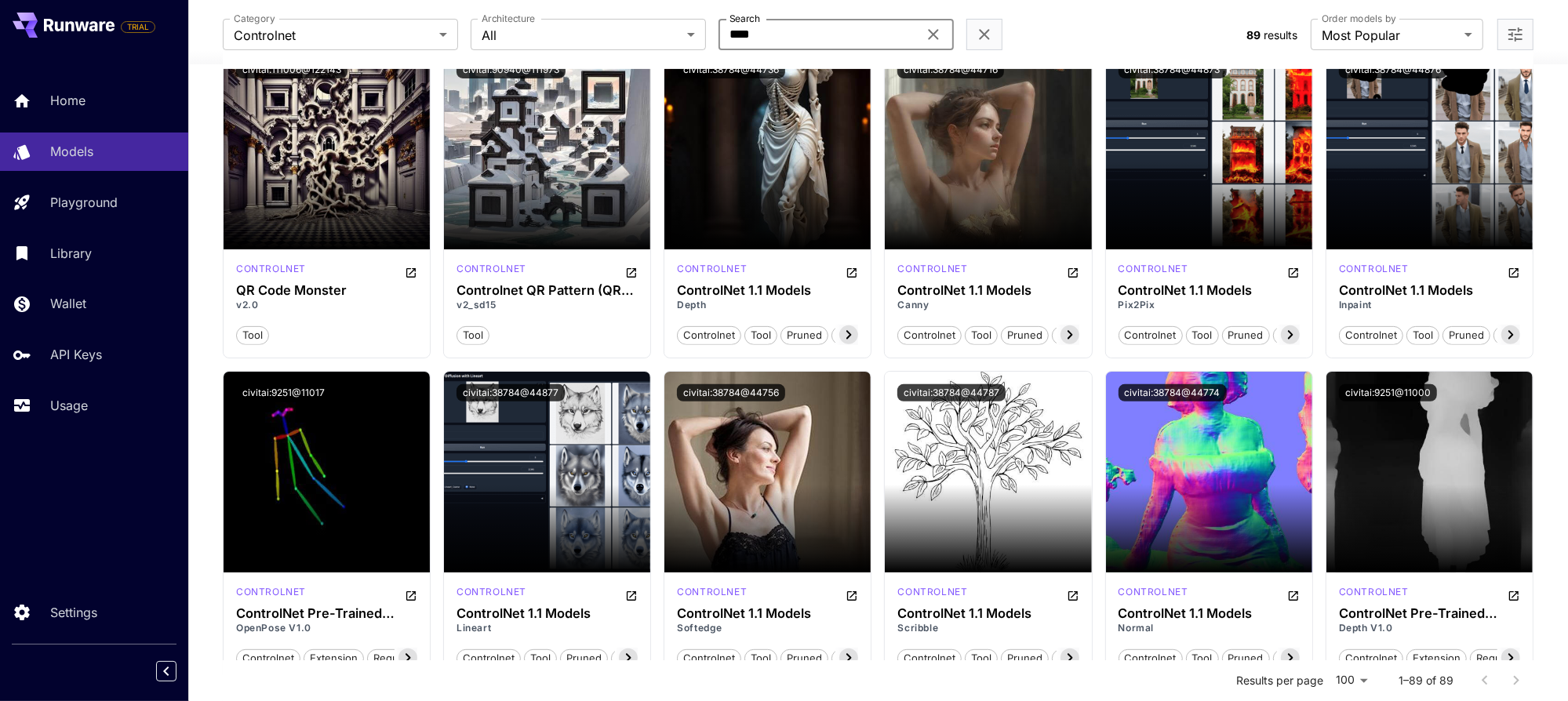 type on "****" 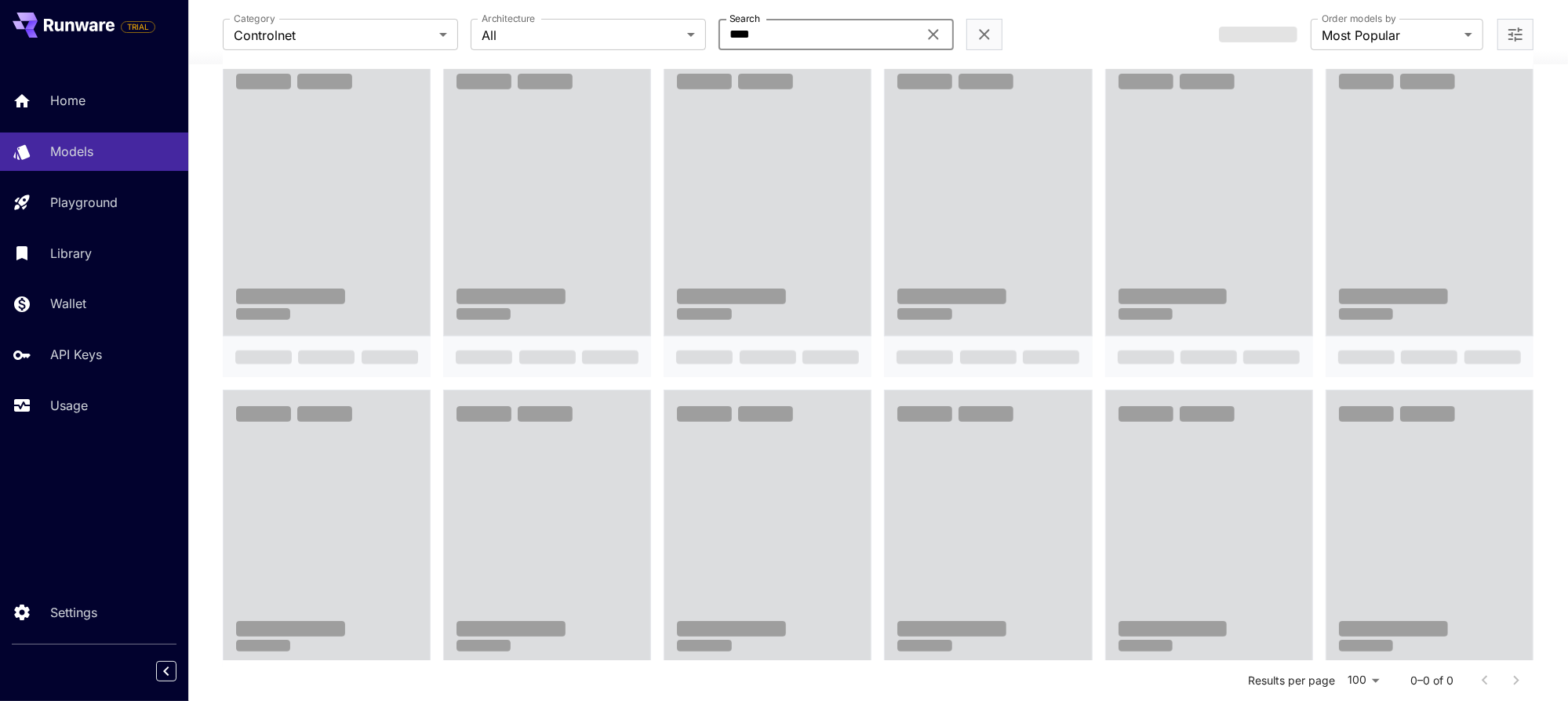 scroll, scrollTop: 307, scrollLeft: 0, axis: vertical 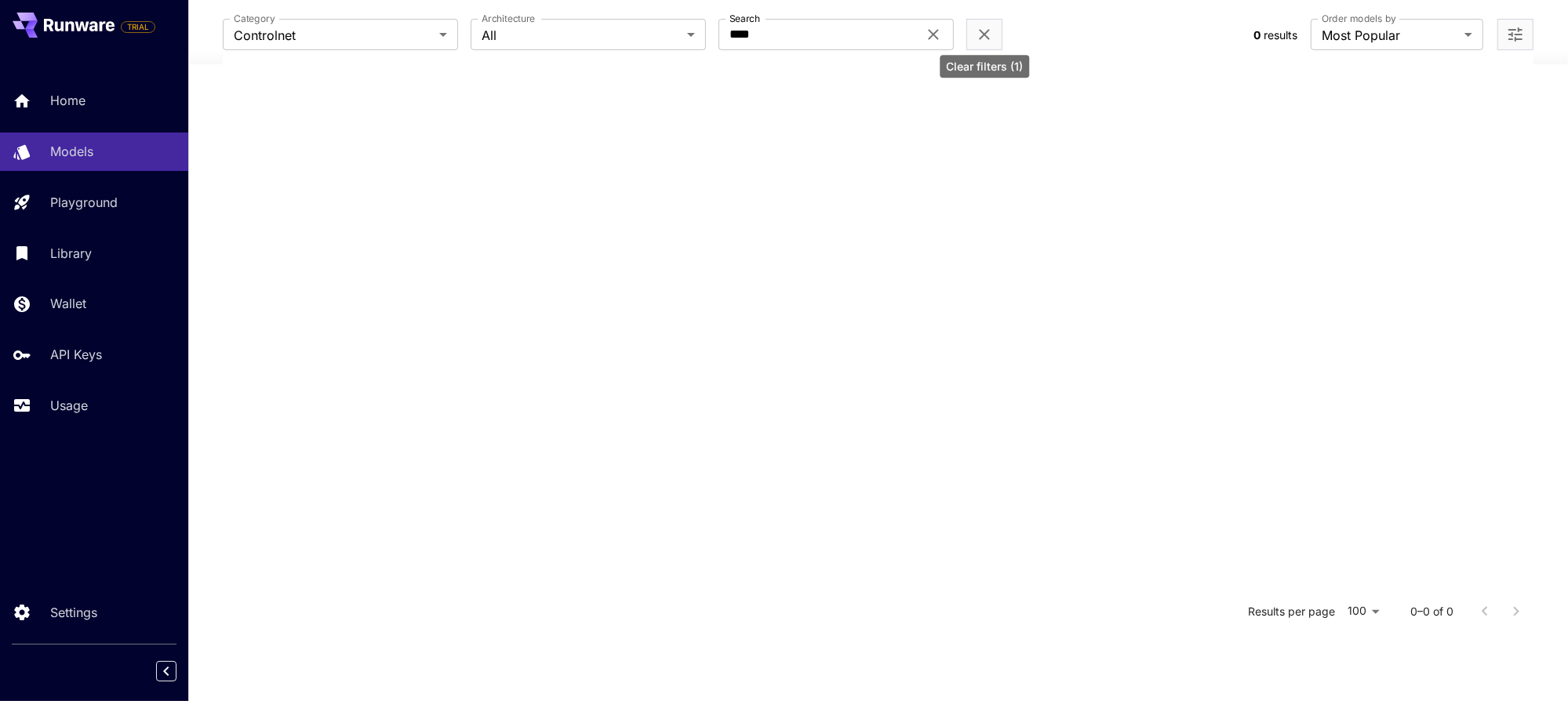 click 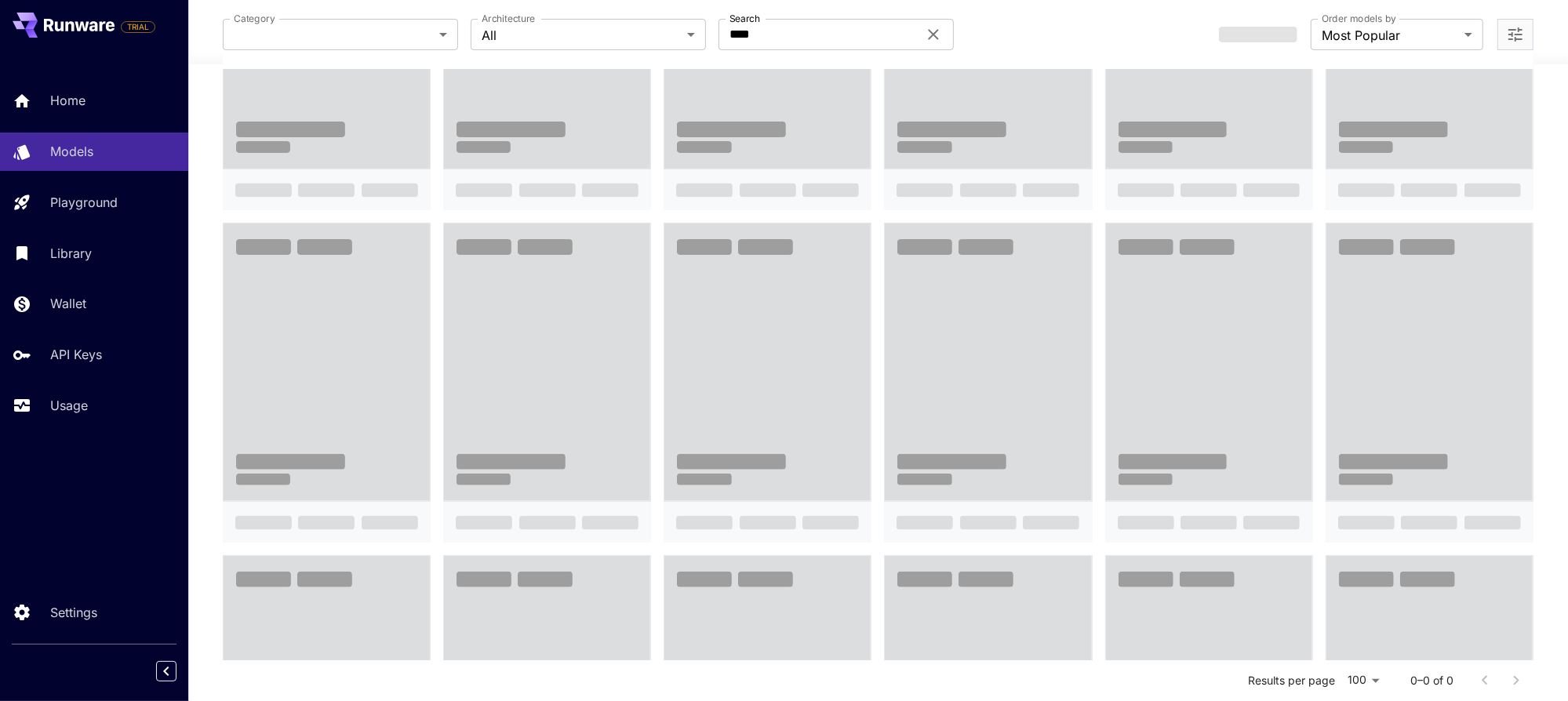 click 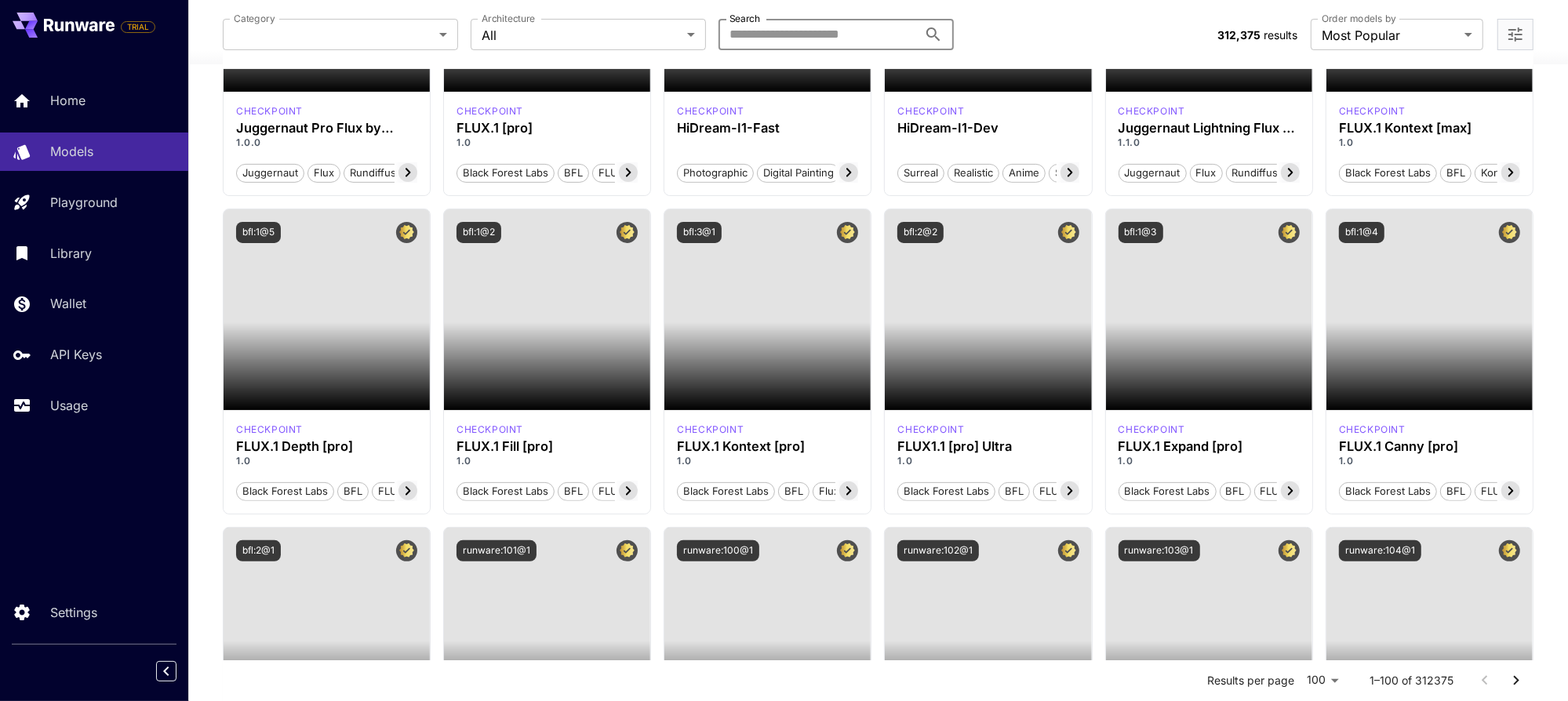 click on "Search" at bounding box center [818, 35] 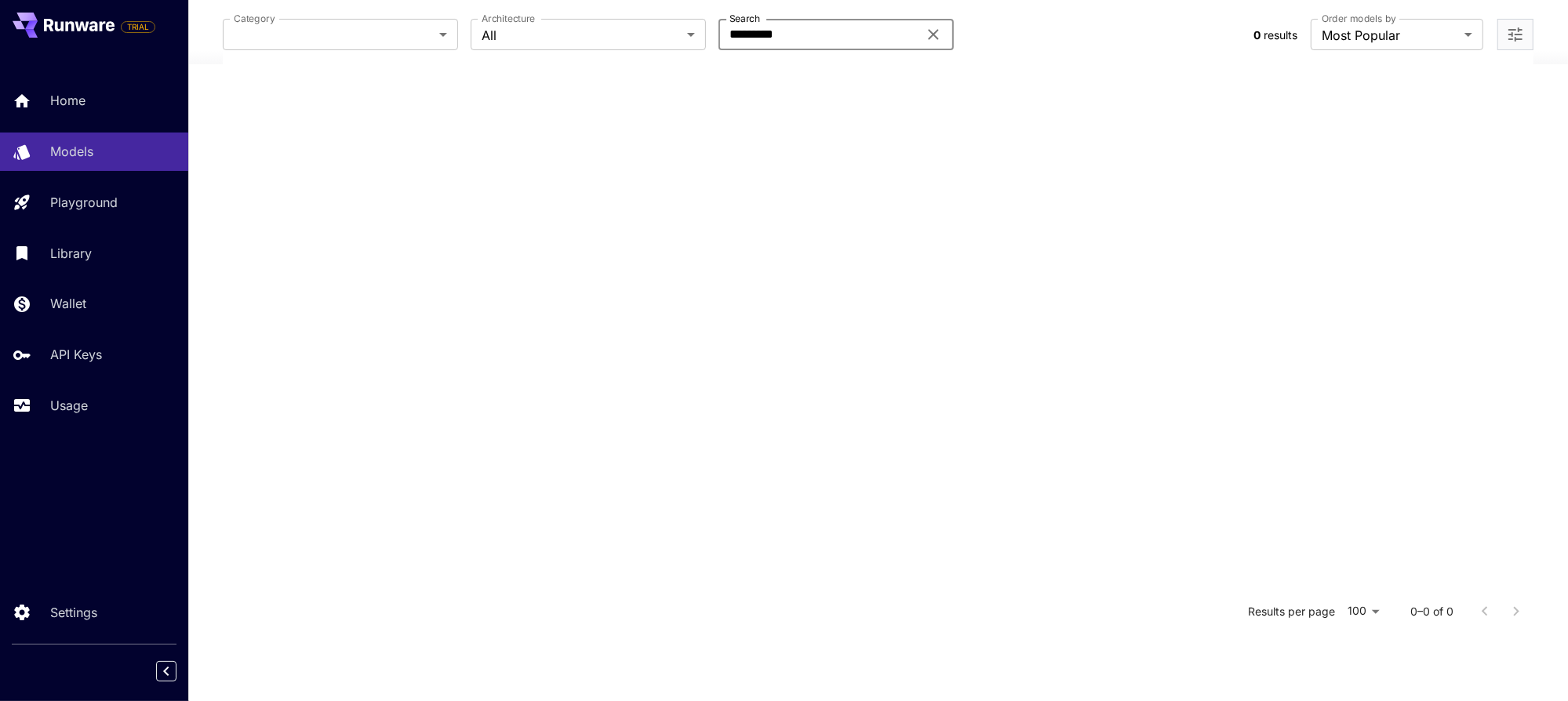 drag, startPoint x: 798, startPoint y: 38, endPoint x: 712, endPoint y: 38, distance: 86 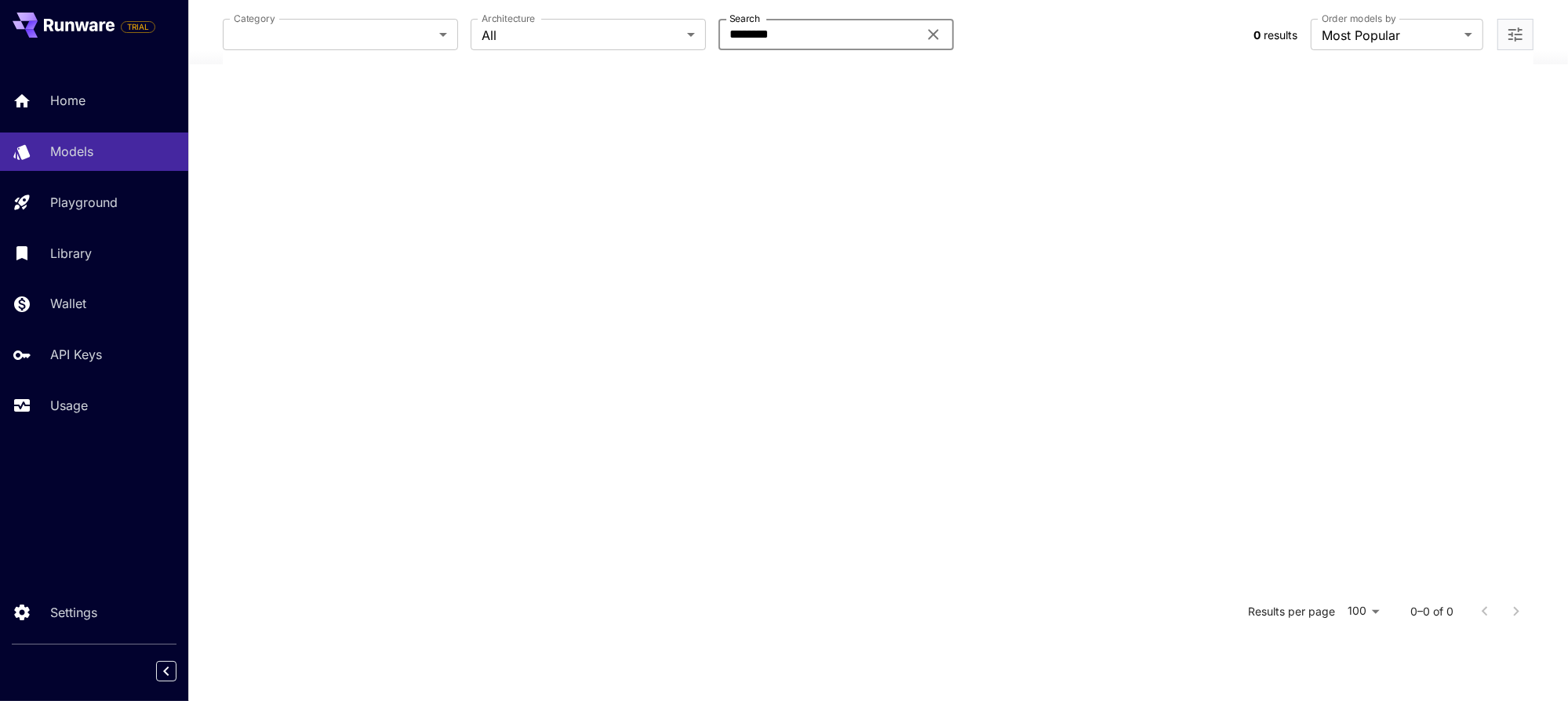 type on "********" 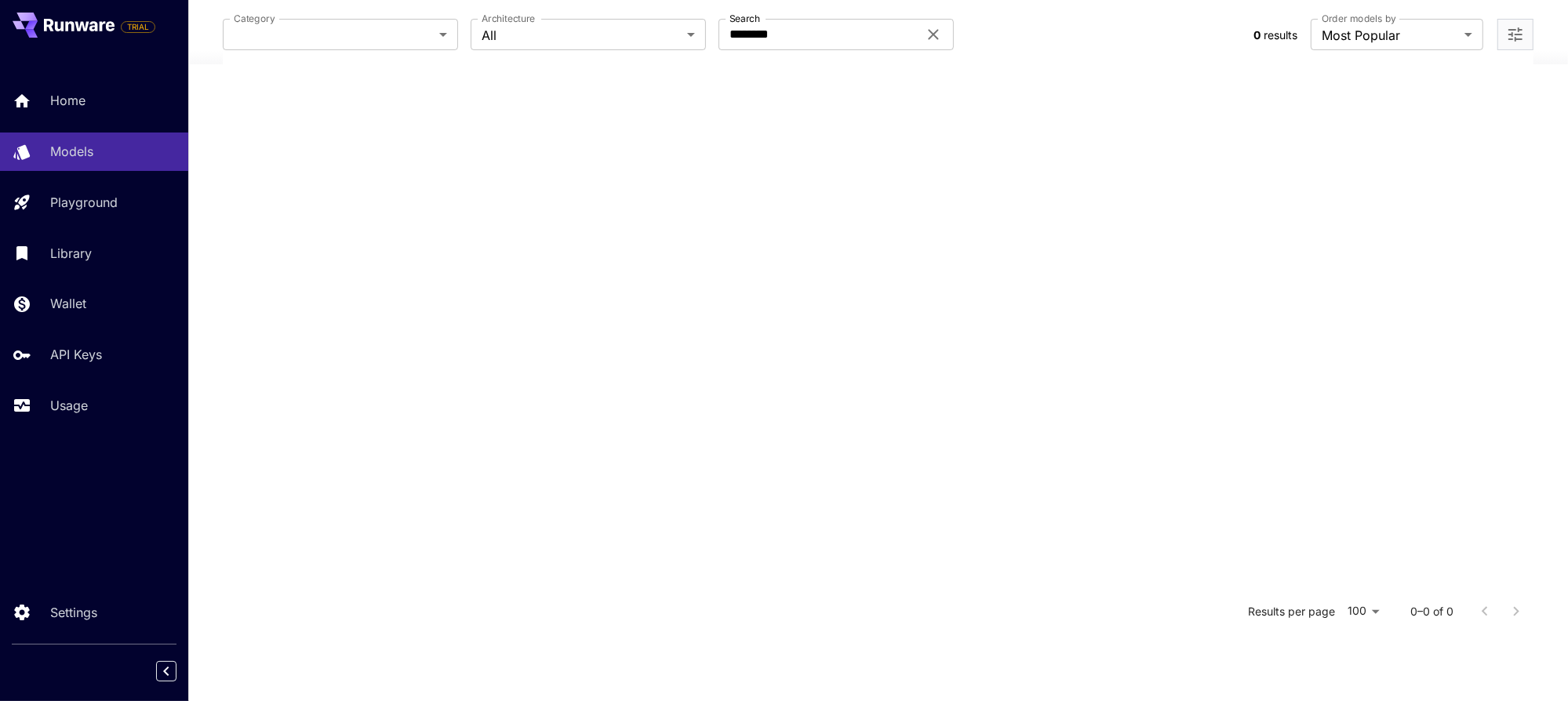 click 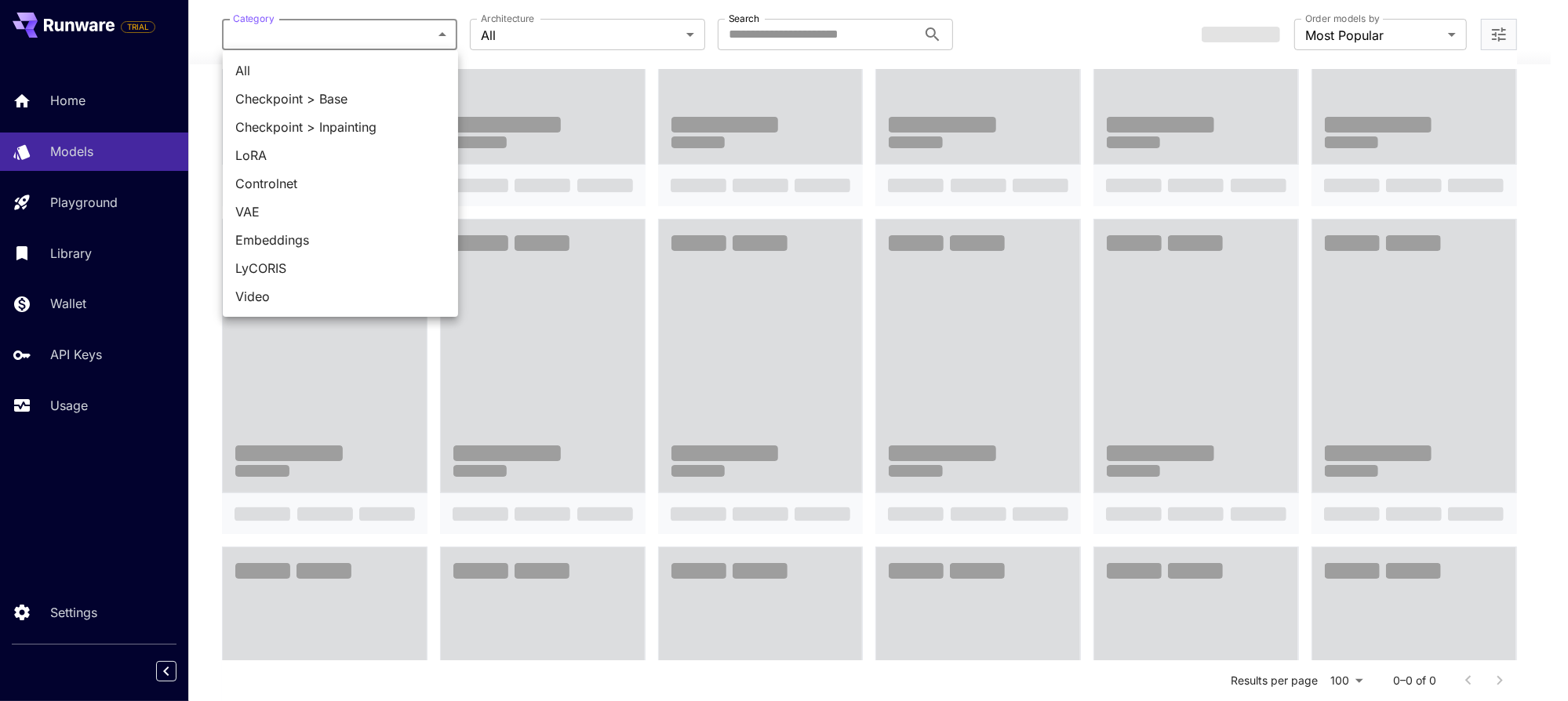 click on "**********" at bounding box center (784, 485) 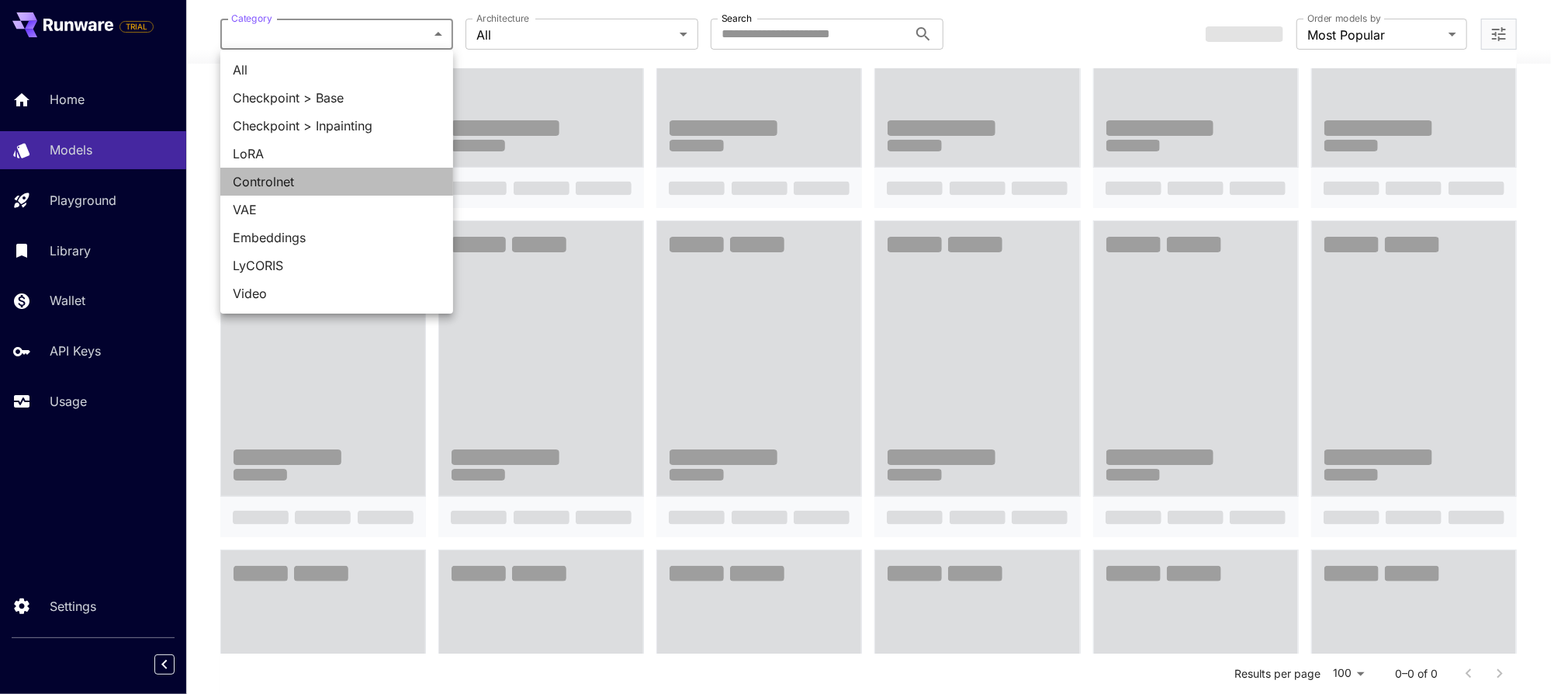 click on "Controlnet" at bounding box center (337, 182) 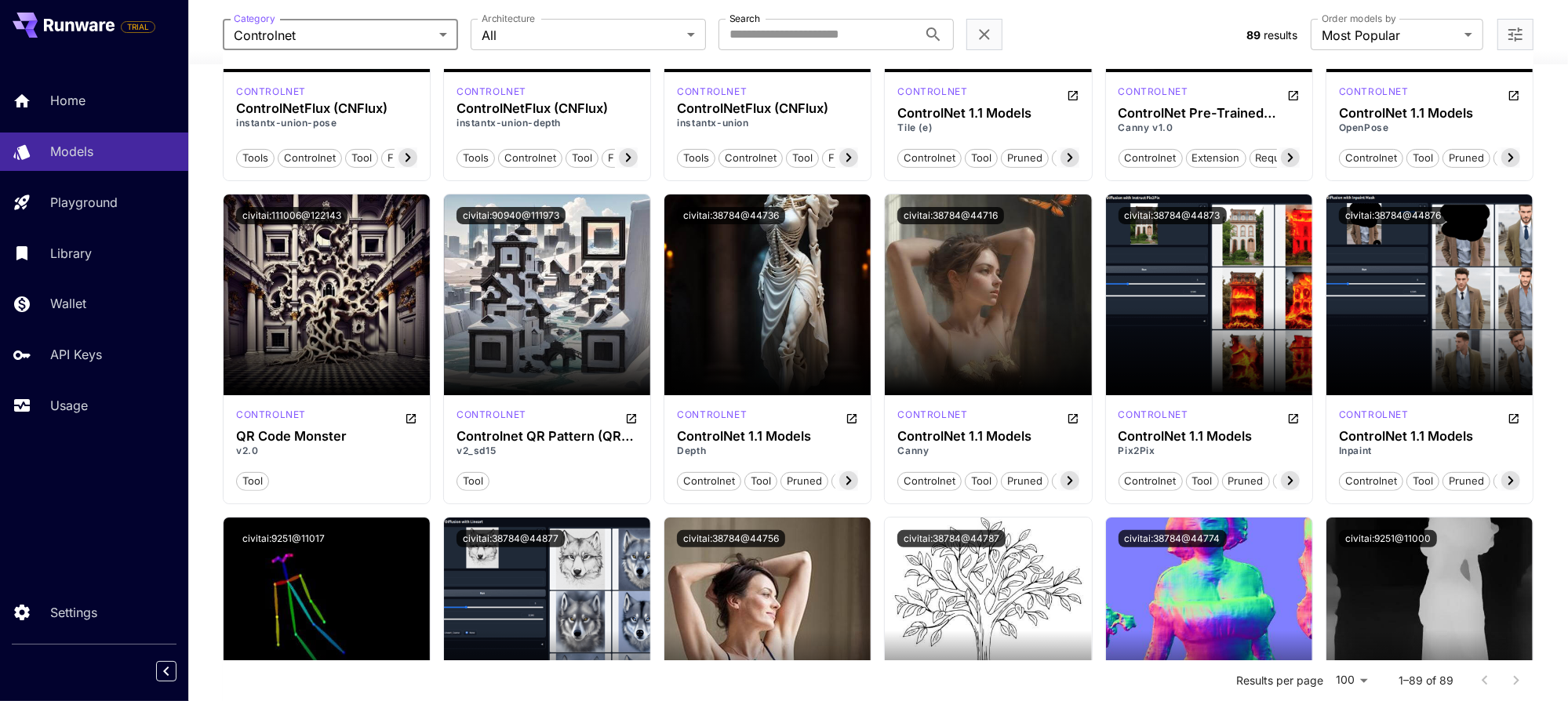 scroll, scrollTop: 314, scrollLeft: 0, axis: vertical 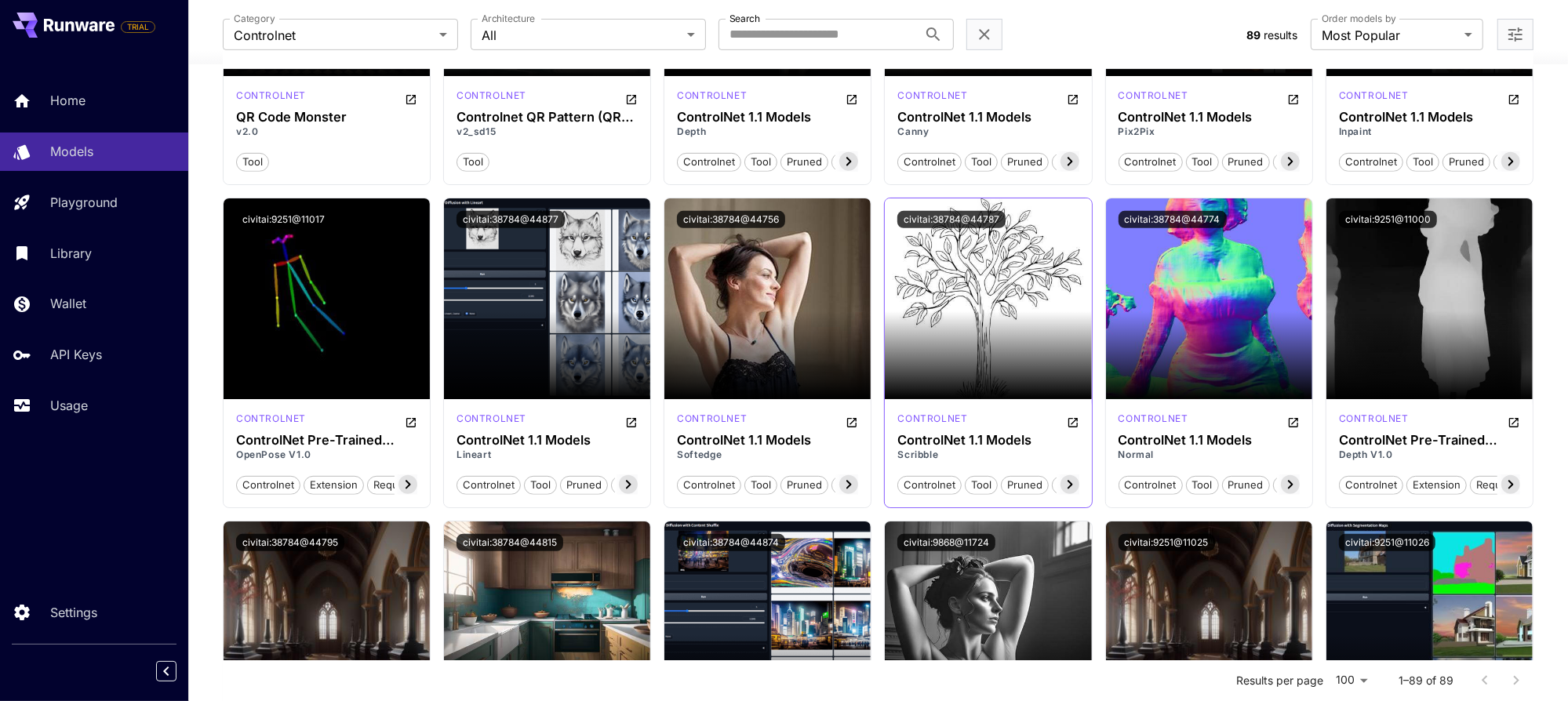 click 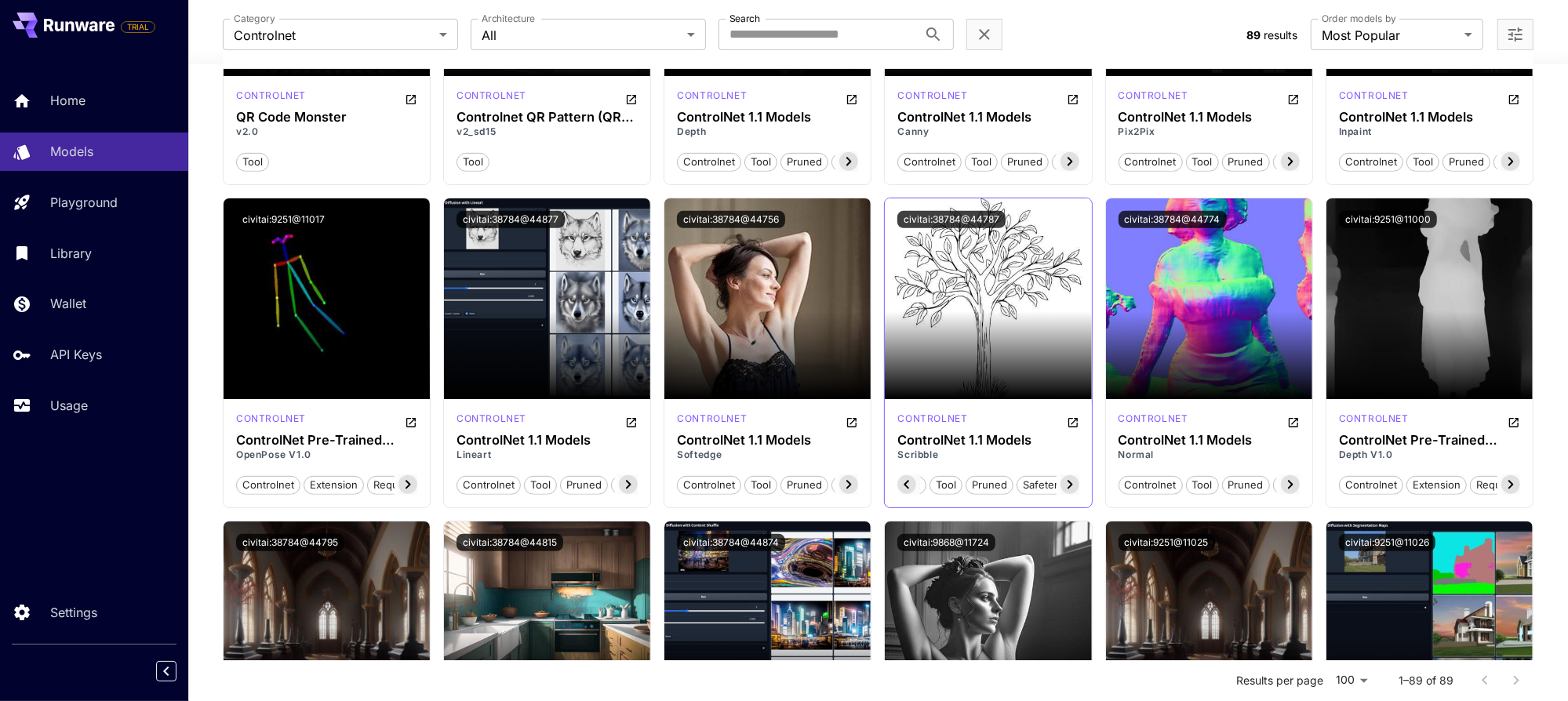 scroll, scrollTop: 0, scrollLeft: 64, axis: horizontal 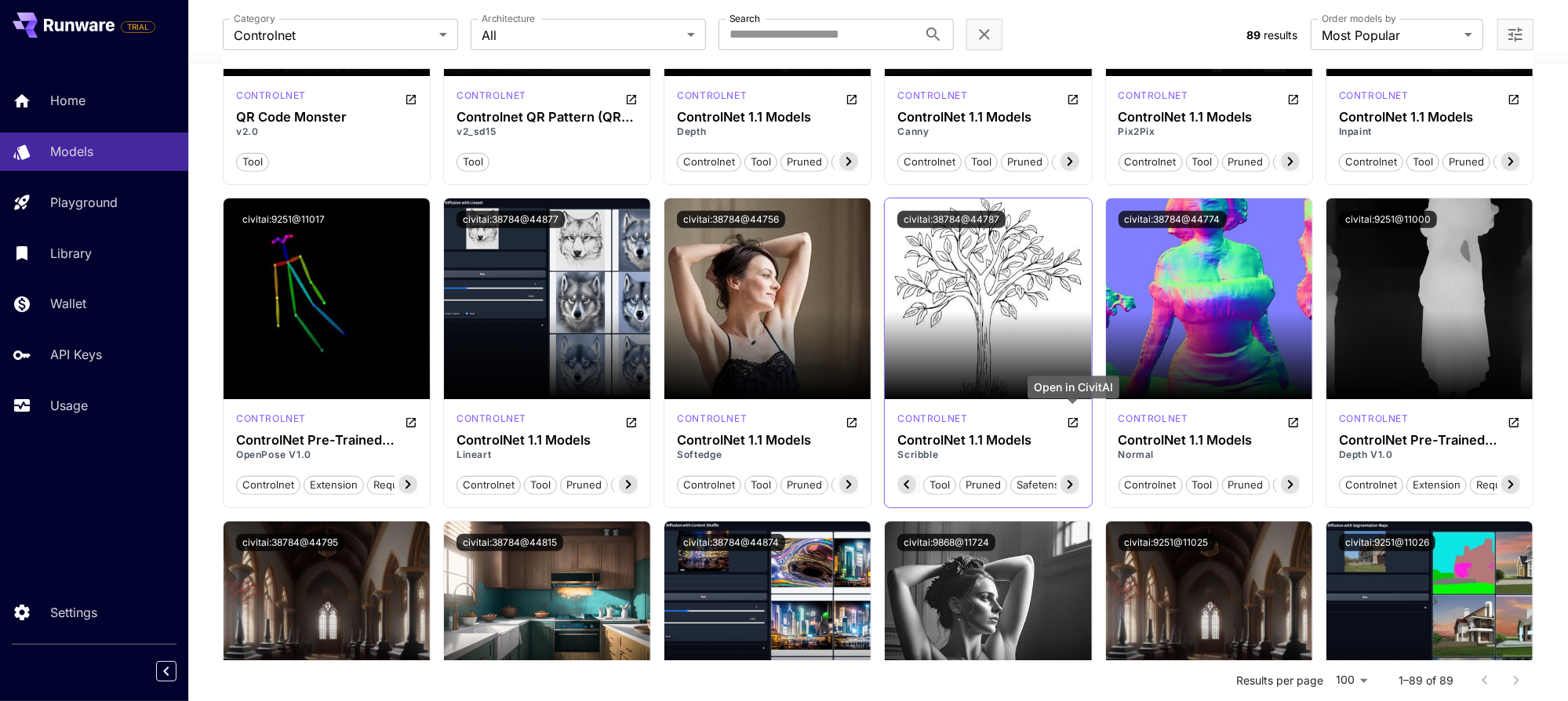 click 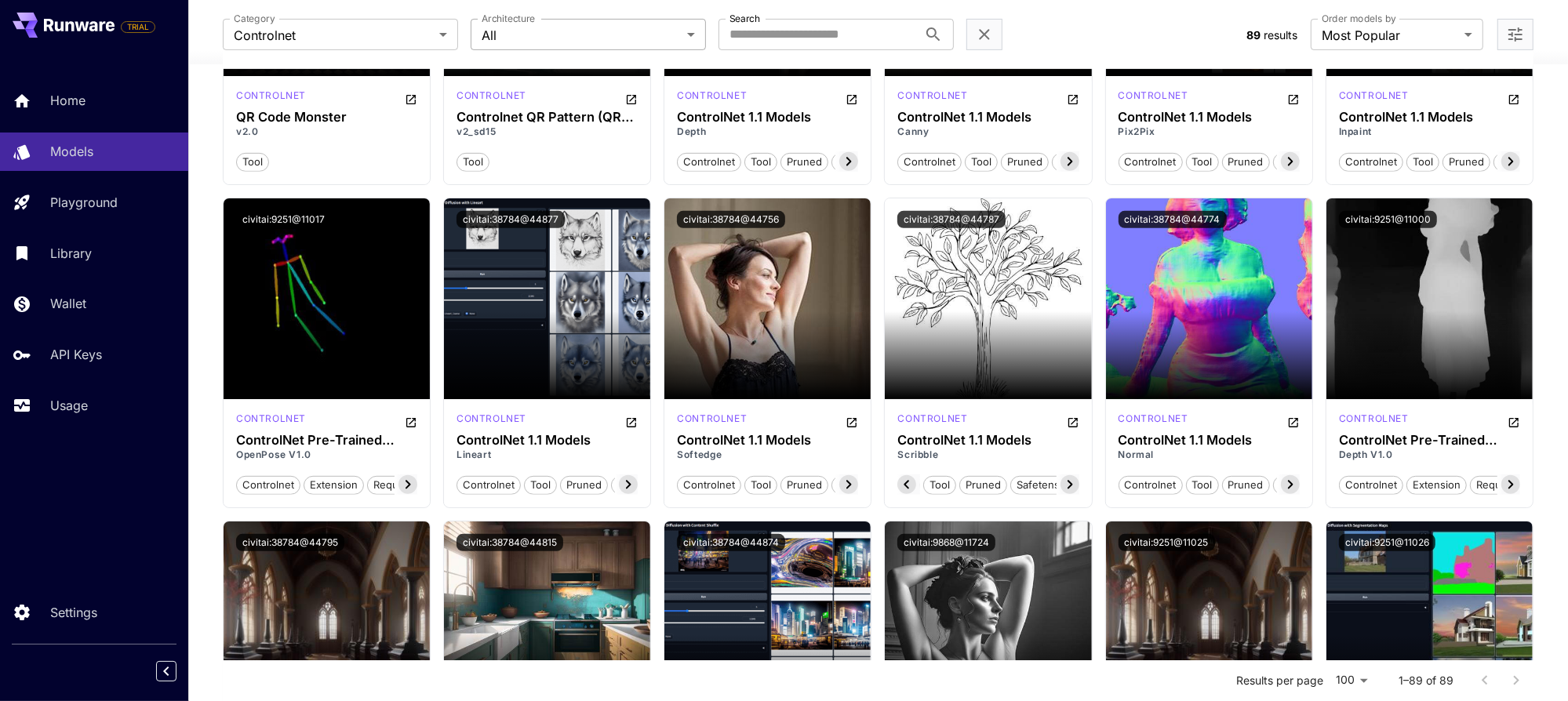 click on "**********" at bounding box center [784, 1905] 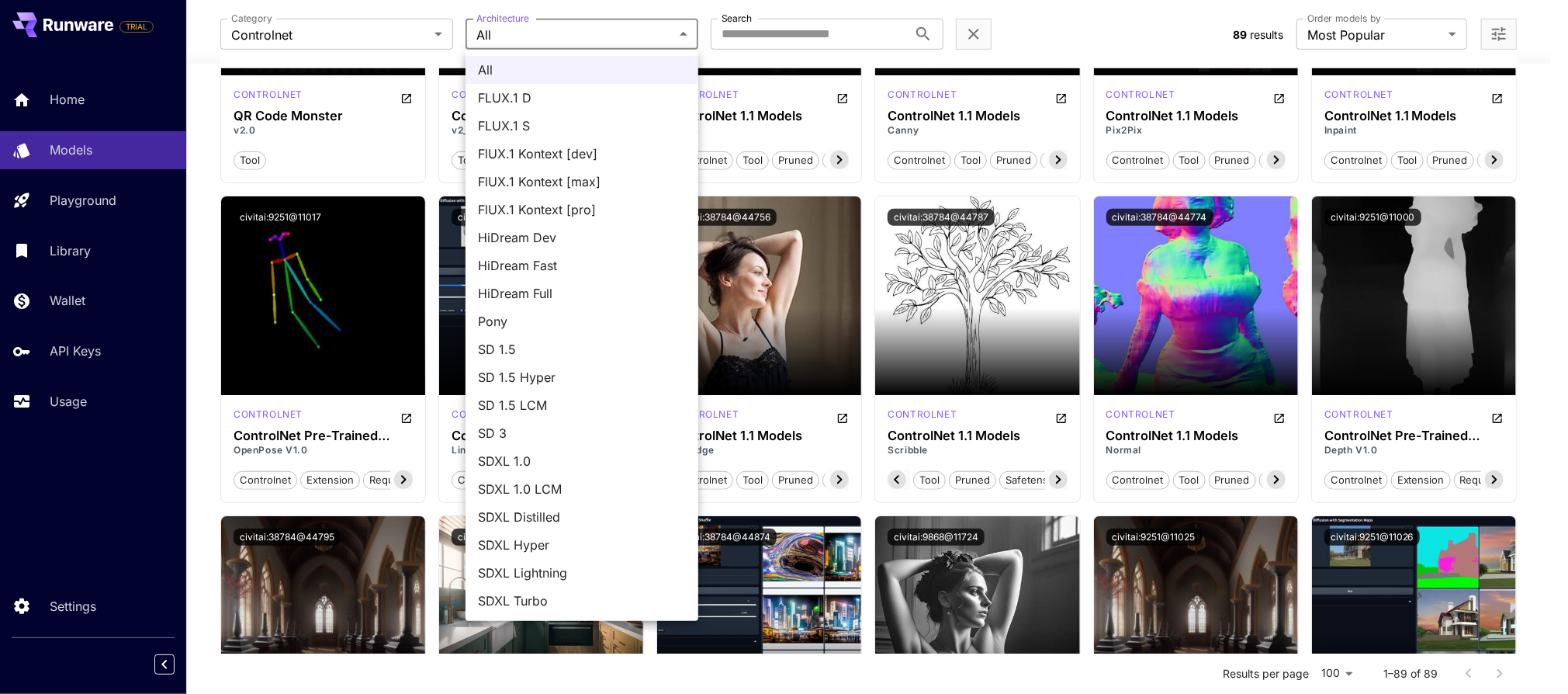 type 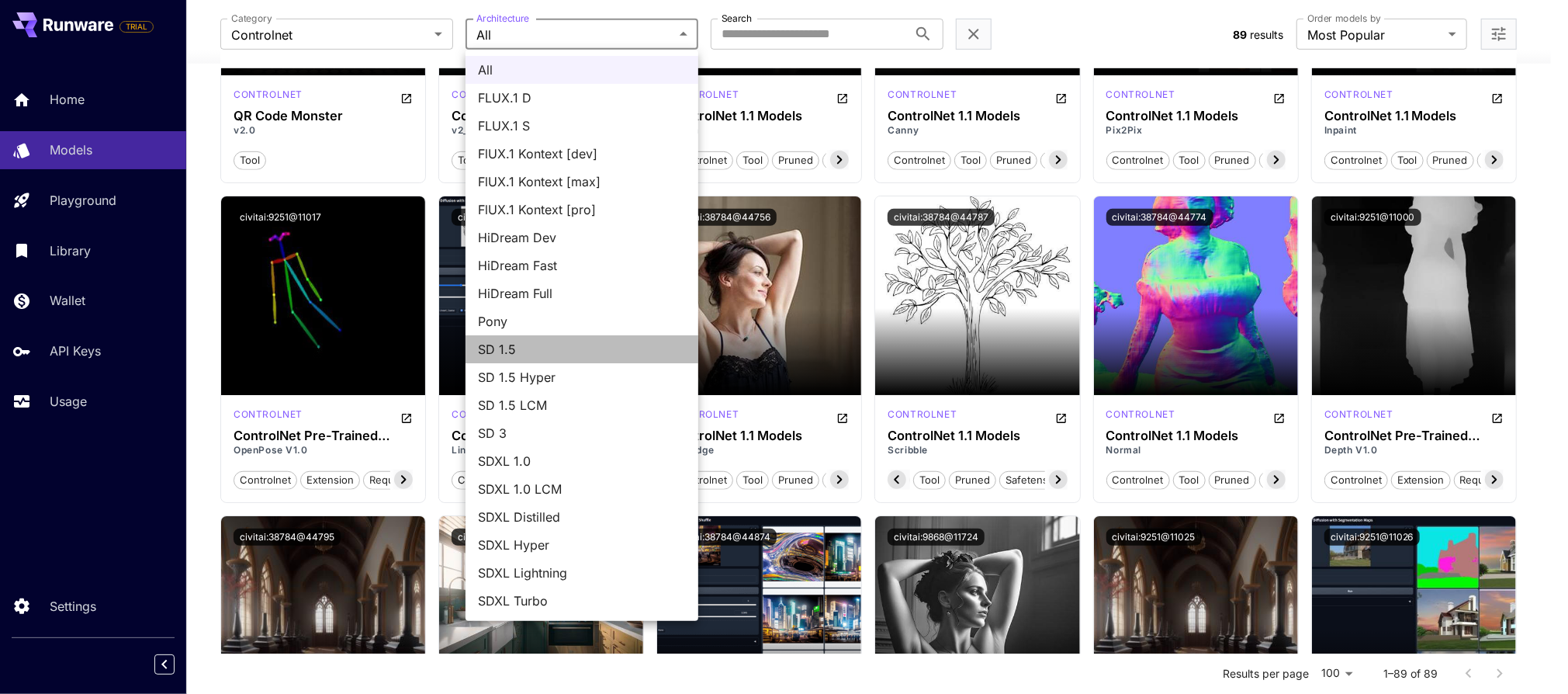 click on "SD 1.5" at bounding box center [582, 349] 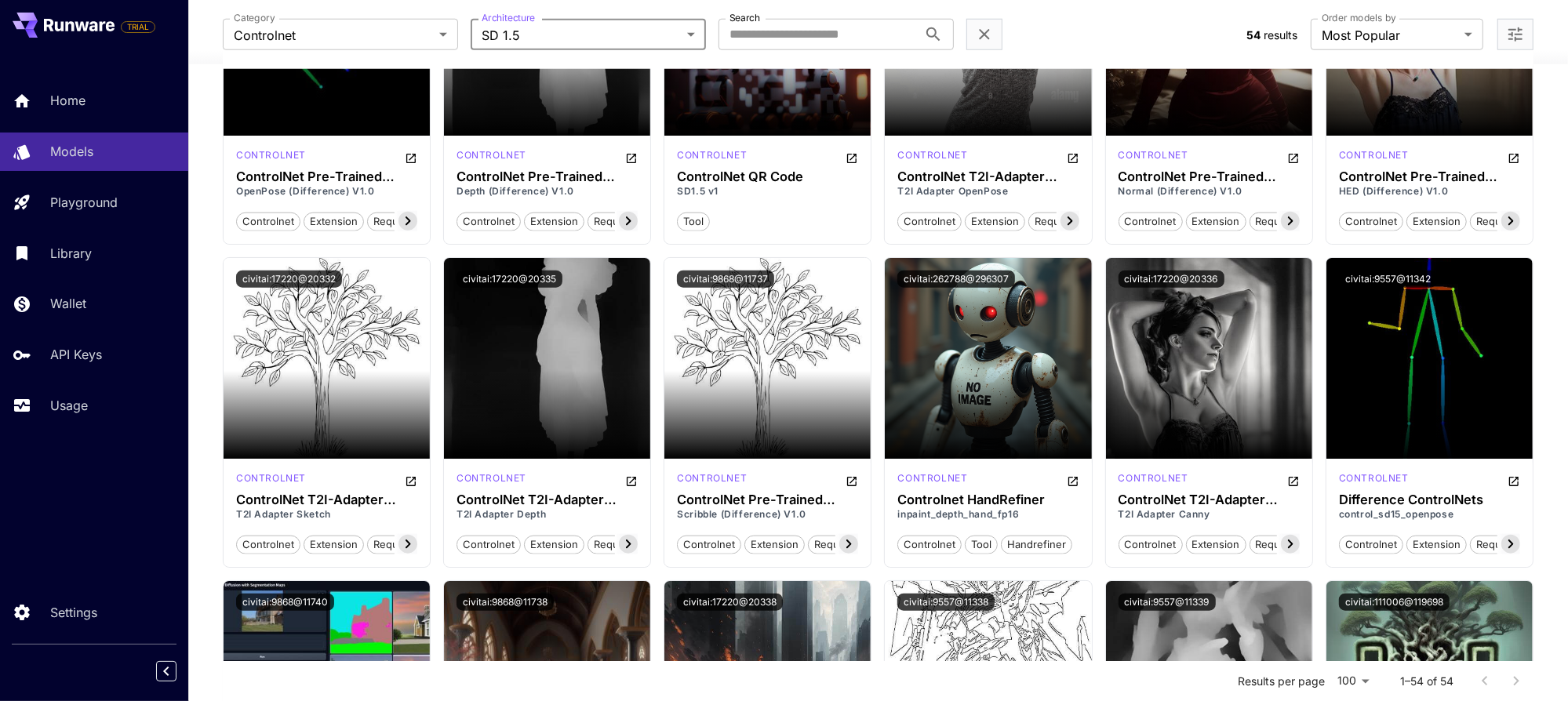 scroll, scrollTop: 1574, scrollLeft: 0, axis: vertical 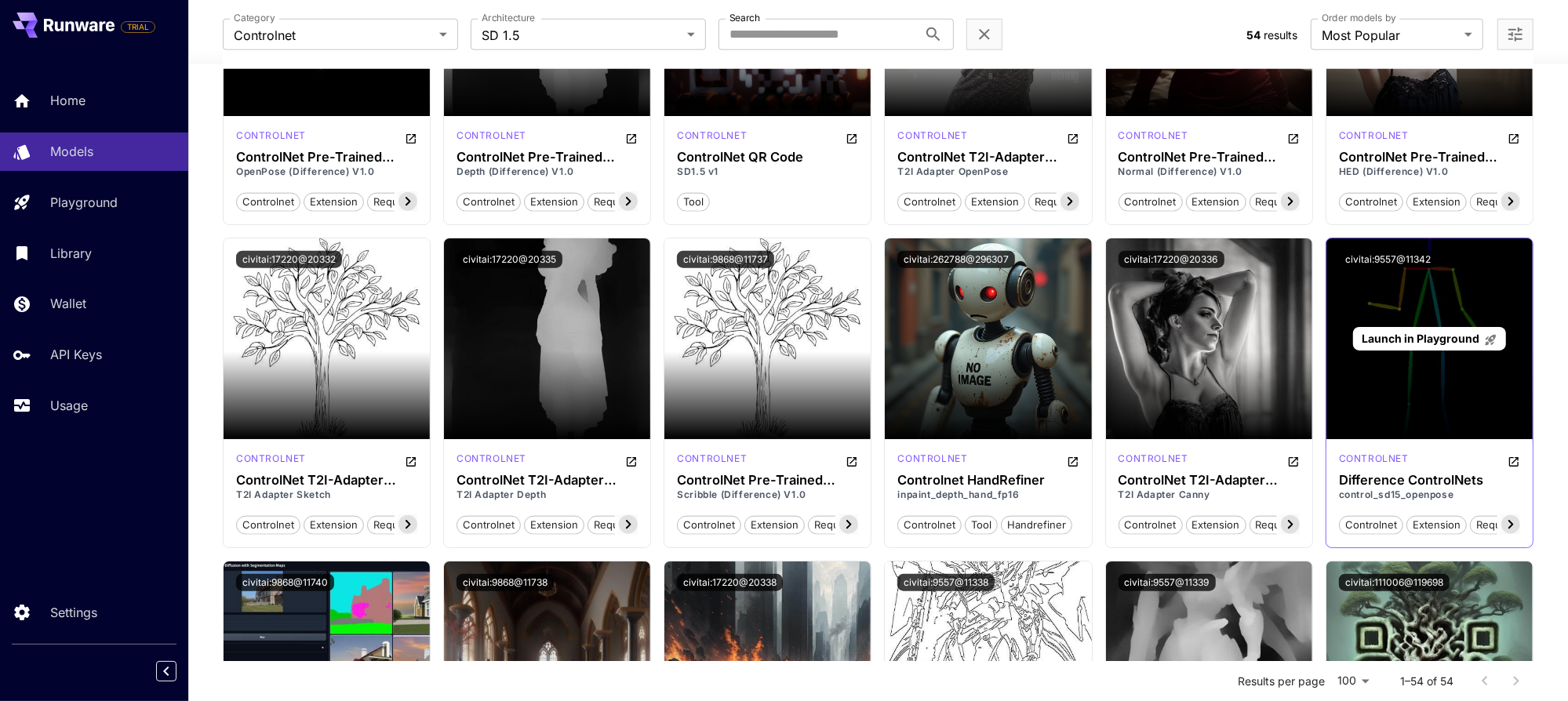 click on "Launch in Playground" at bounding box center (1429, 339) 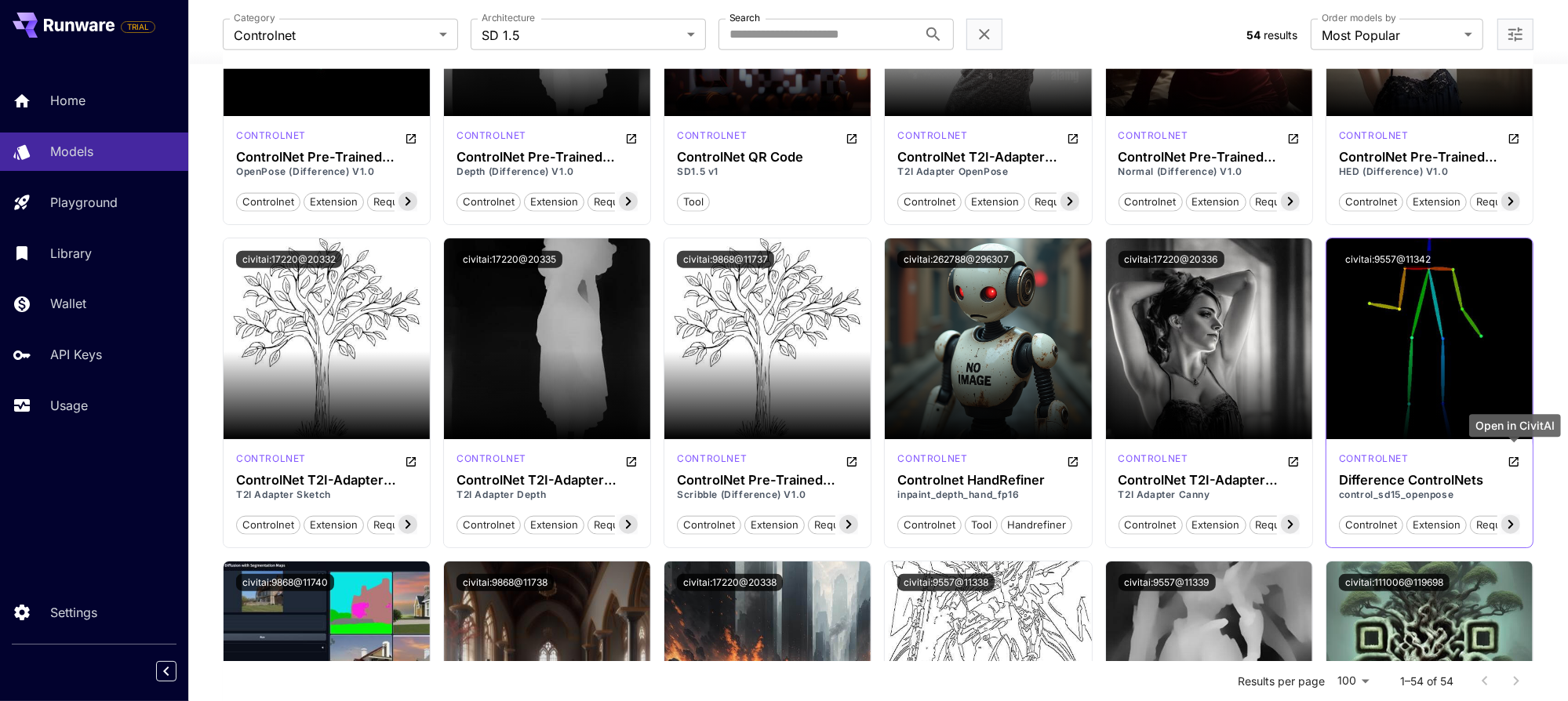 click 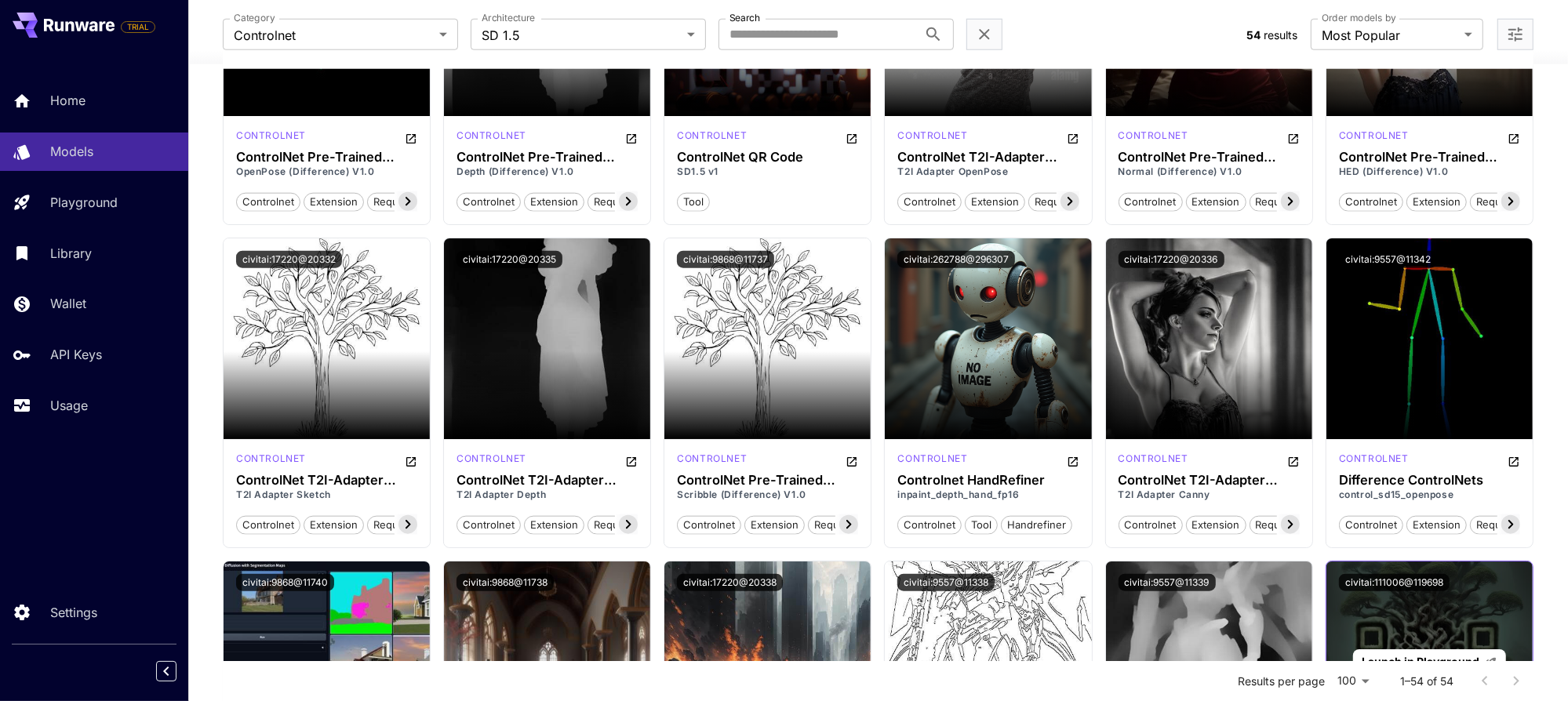 type 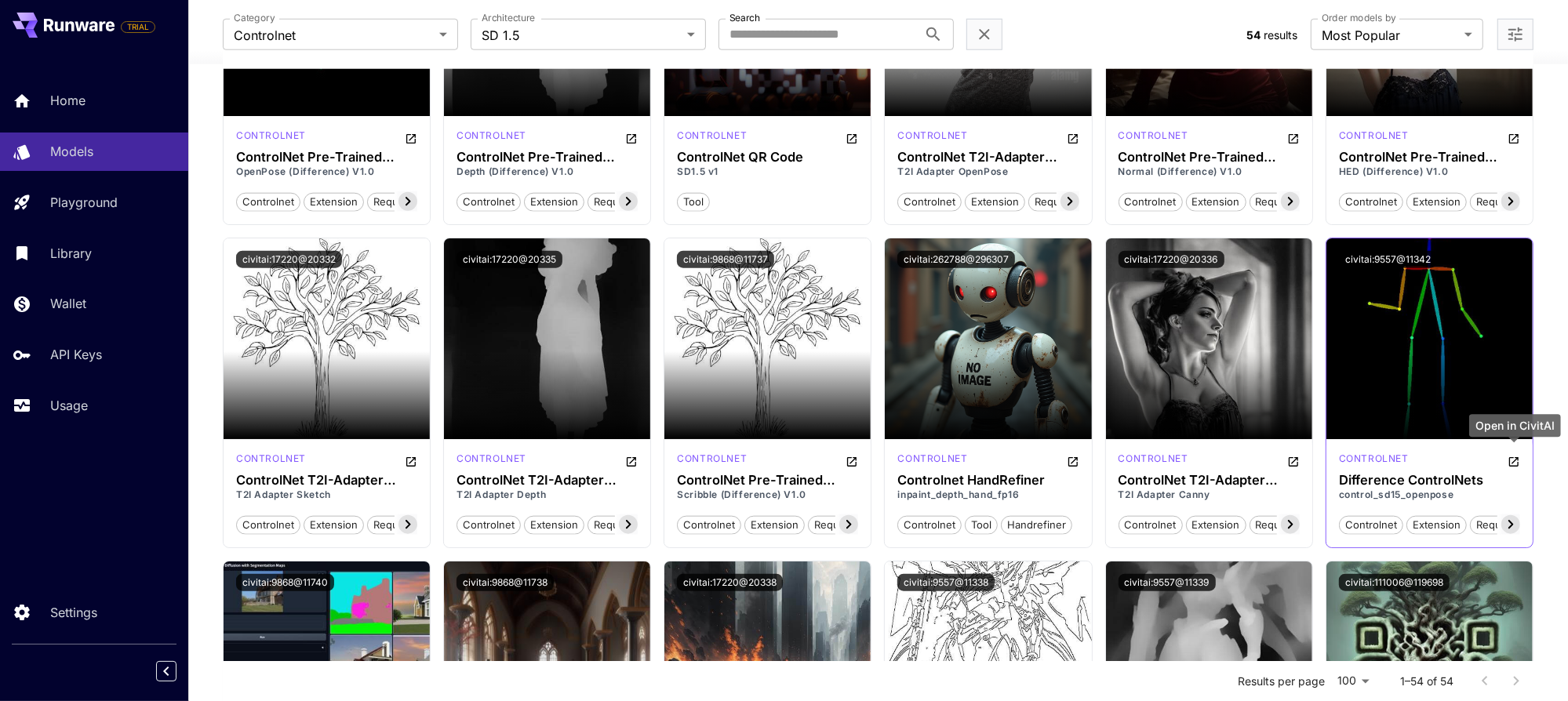 click 